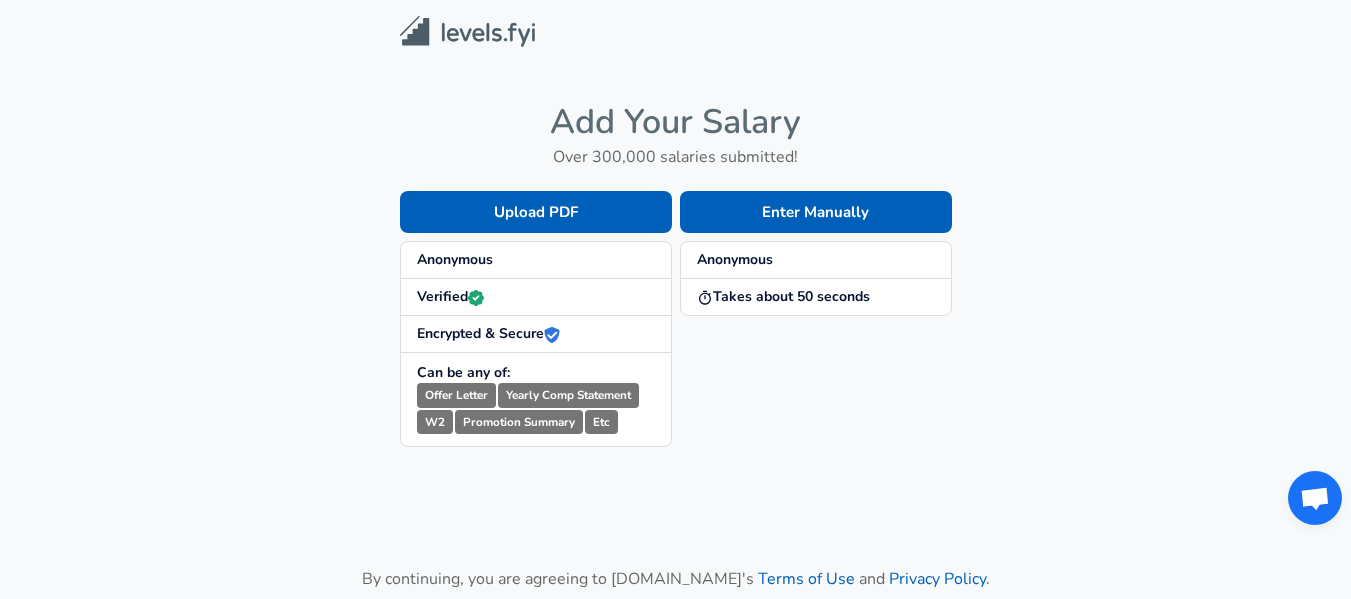scroll, scrollTop: 0, scrollLeft: 0, axis: both 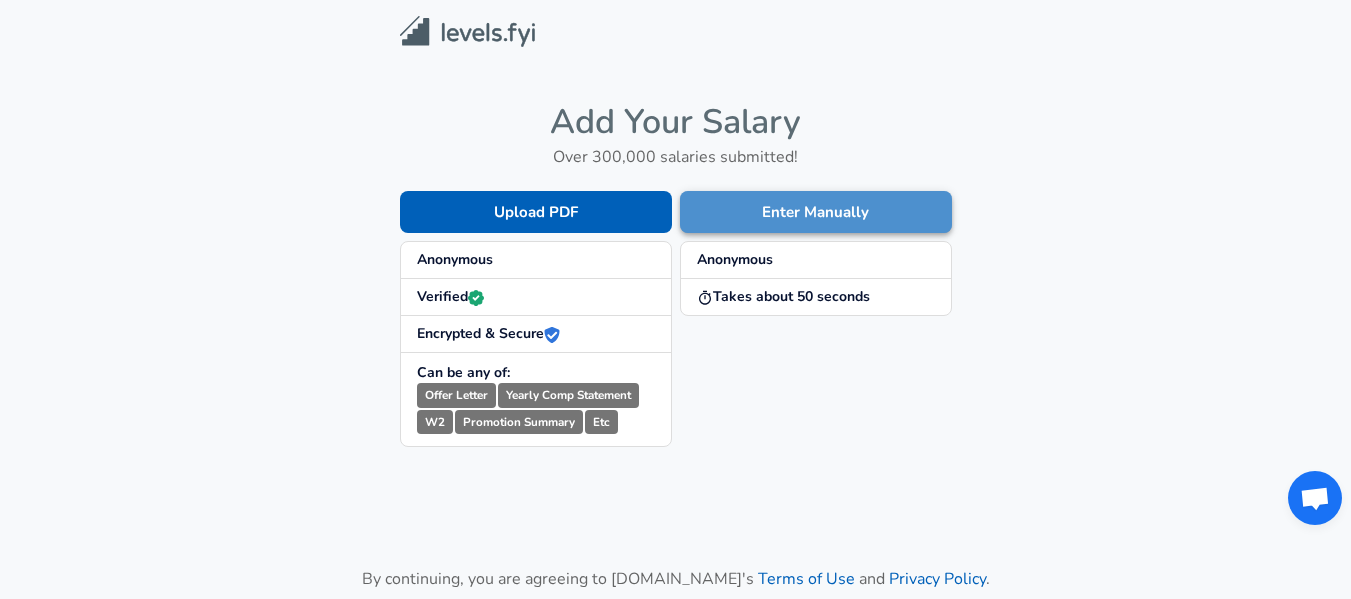 click on "Enter Manually" at bounding box center (816, 212) 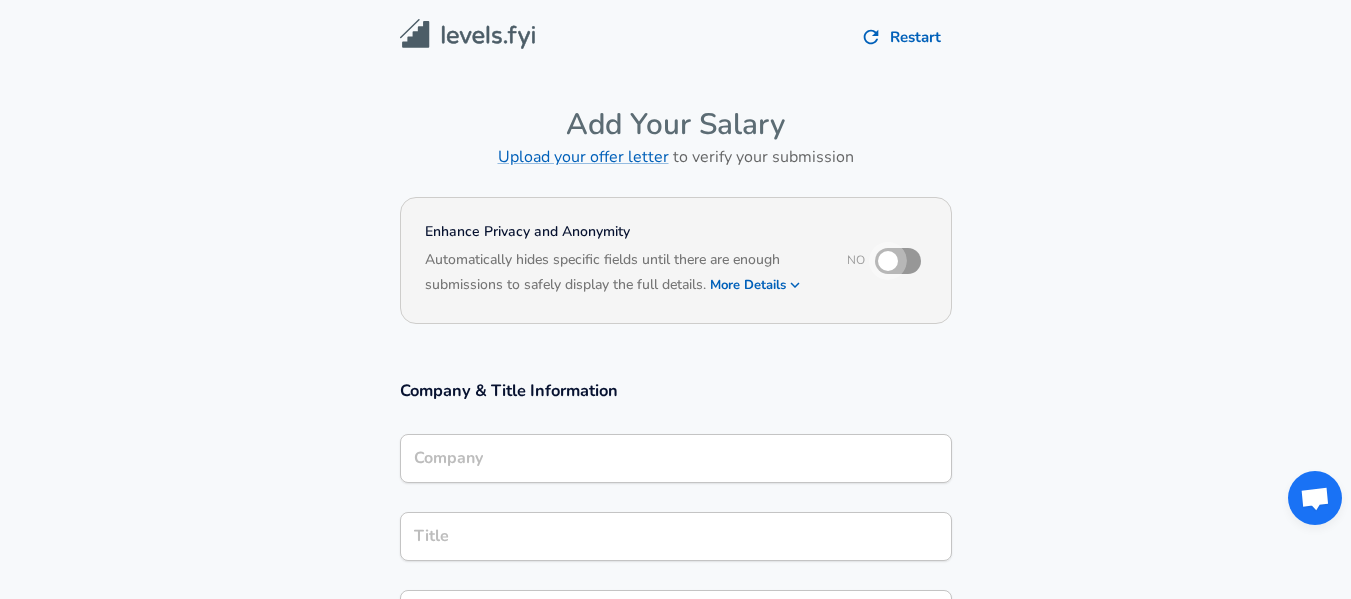 click at bounding box center (888, 261) 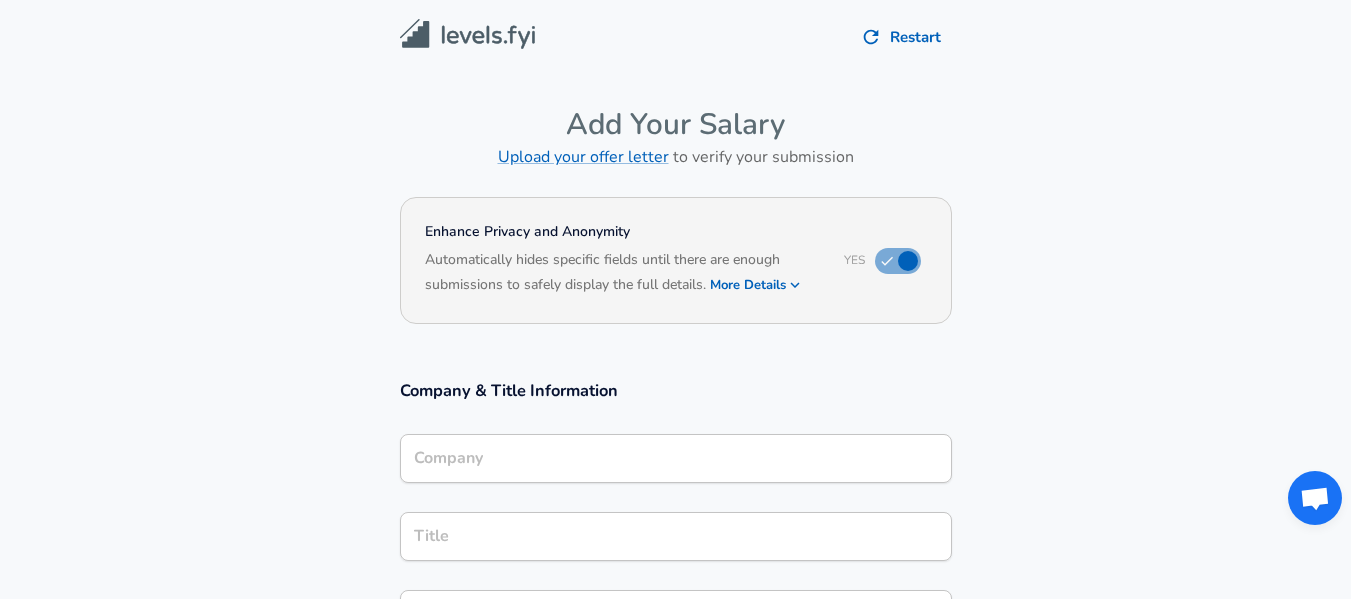 drag, startPoint x: 496, startPoint y: 484, endPoint x: 465, endPoint y: 464, distance: 36.891735 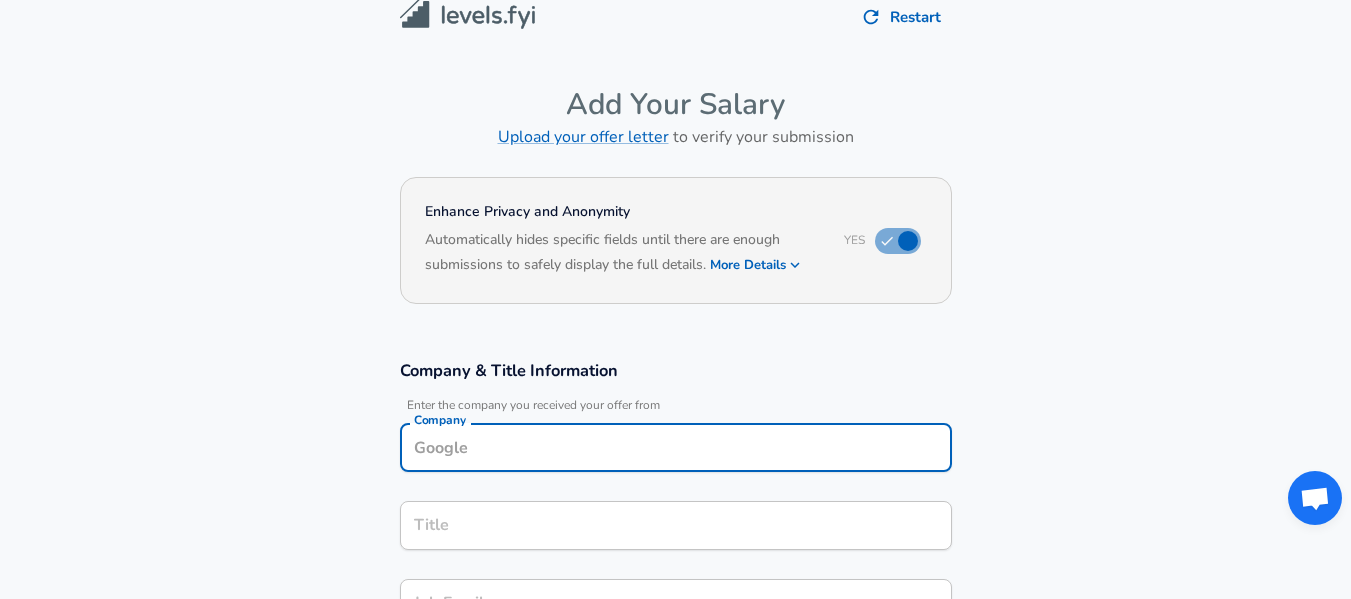 click on "Company" at bounding box center (676, 447) 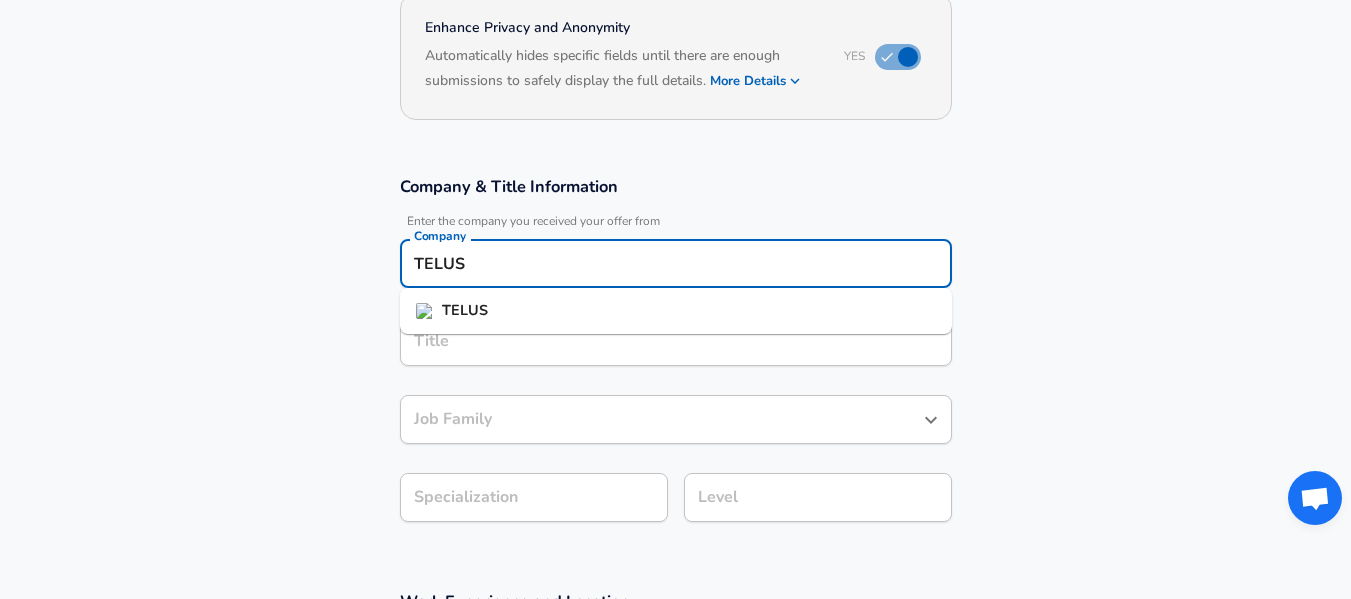 scroll, scrollTop: 219, scrollLeft: 0, axis: vertical 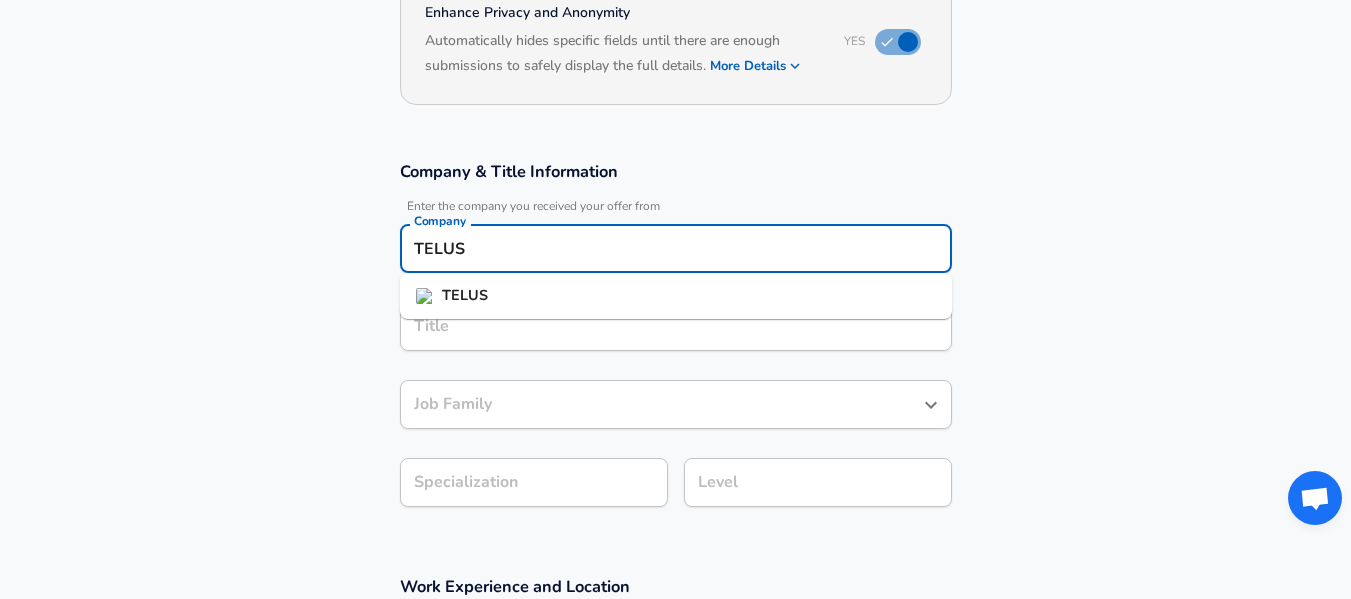 click at bounding box center [425, 296] 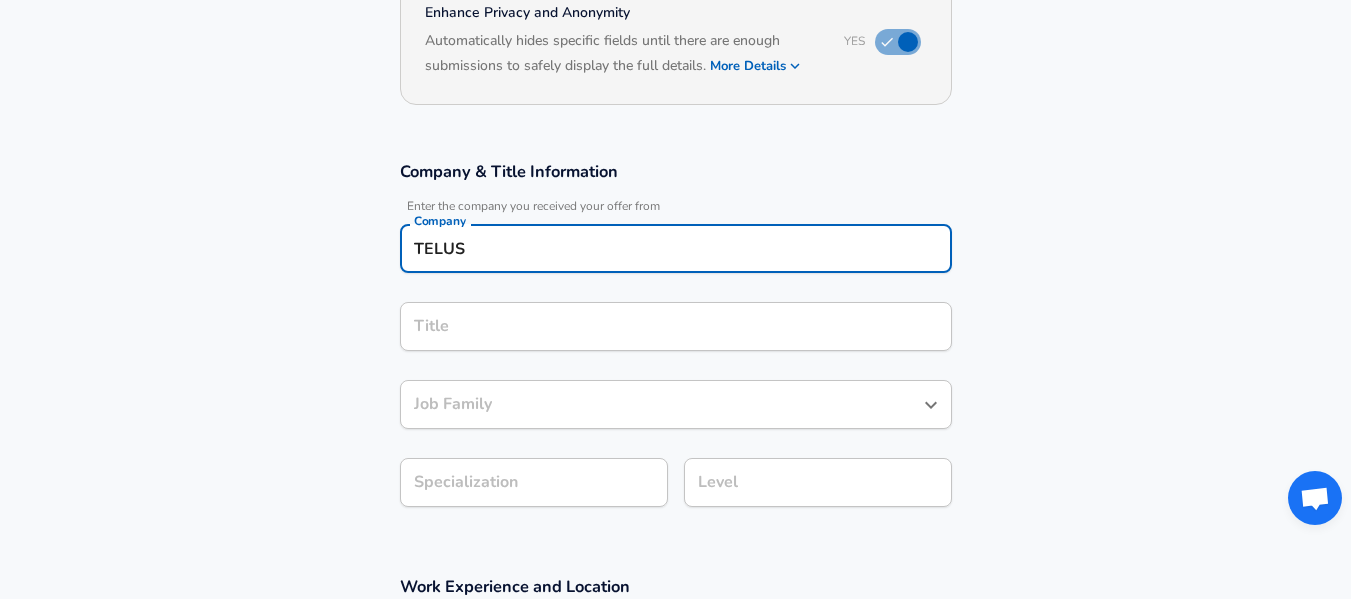 type on "TELUS" 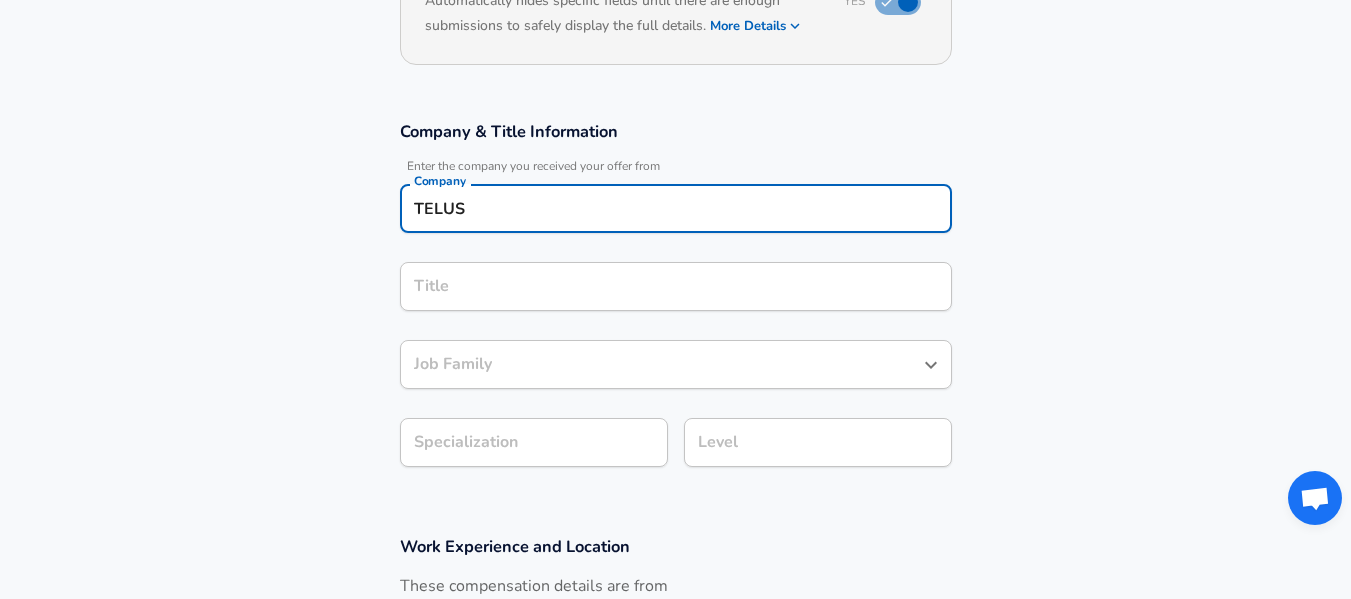 click on "Title" at bounding box center [676, 286] 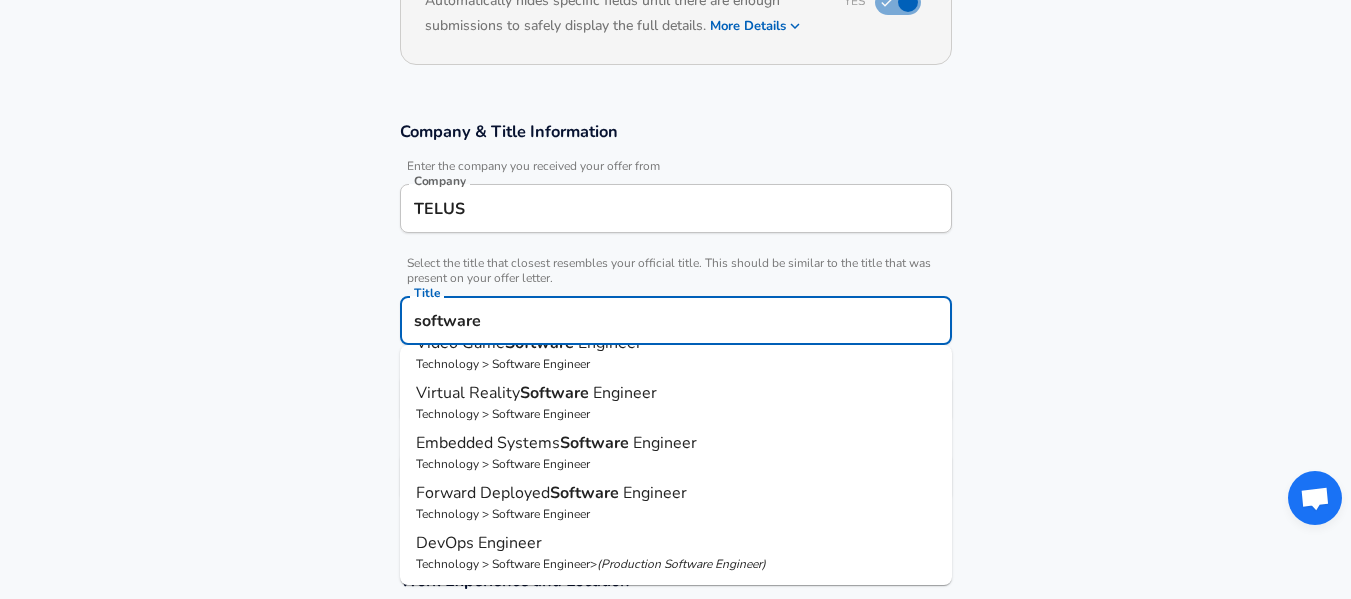scroll, scrollTop: 0, scrollLeft: 0, axis: both 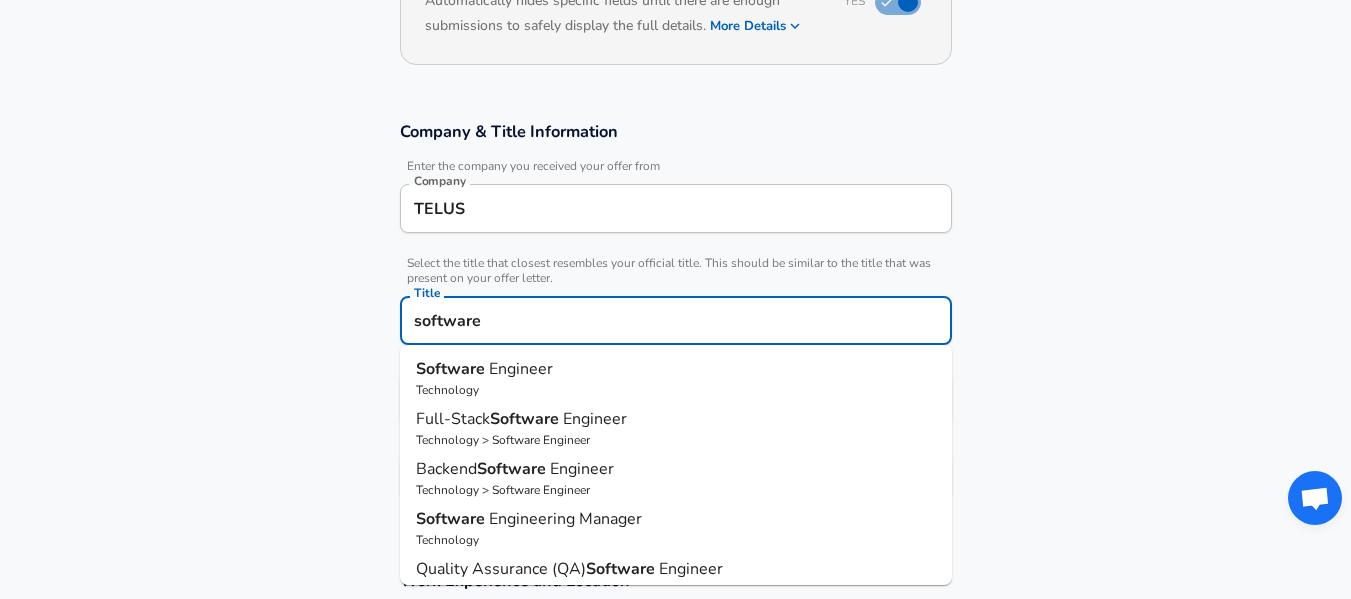 click on "Software" at bounding box center (513, 469) 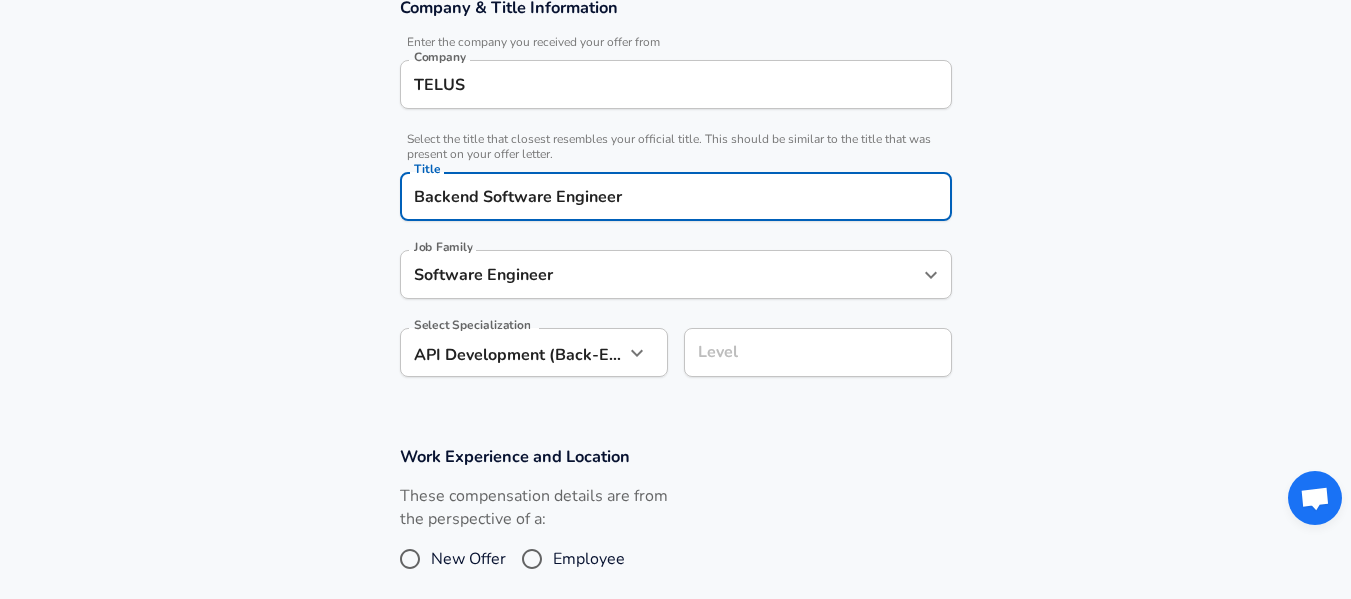 scroll, scrollTop: 384, scrollLeft: 0, axis: vertical 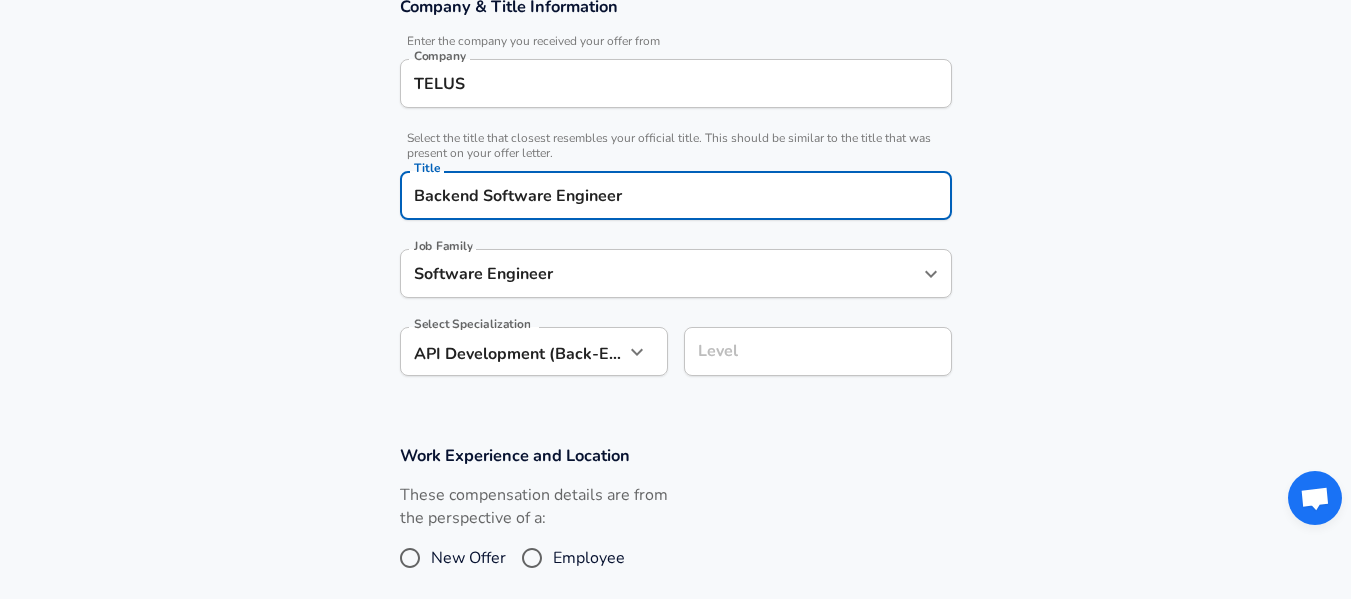 type on "Backend Software Engineer" 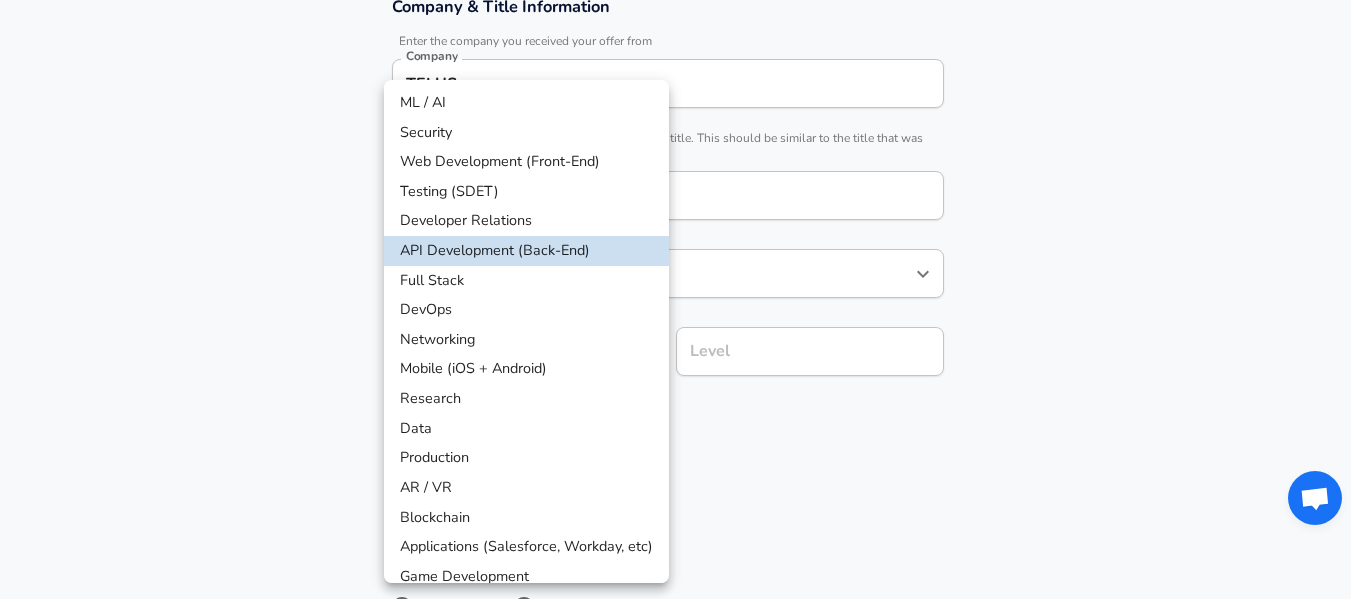 scroll, scrollTop: 444, scrollLeft: 0, axis: vertical 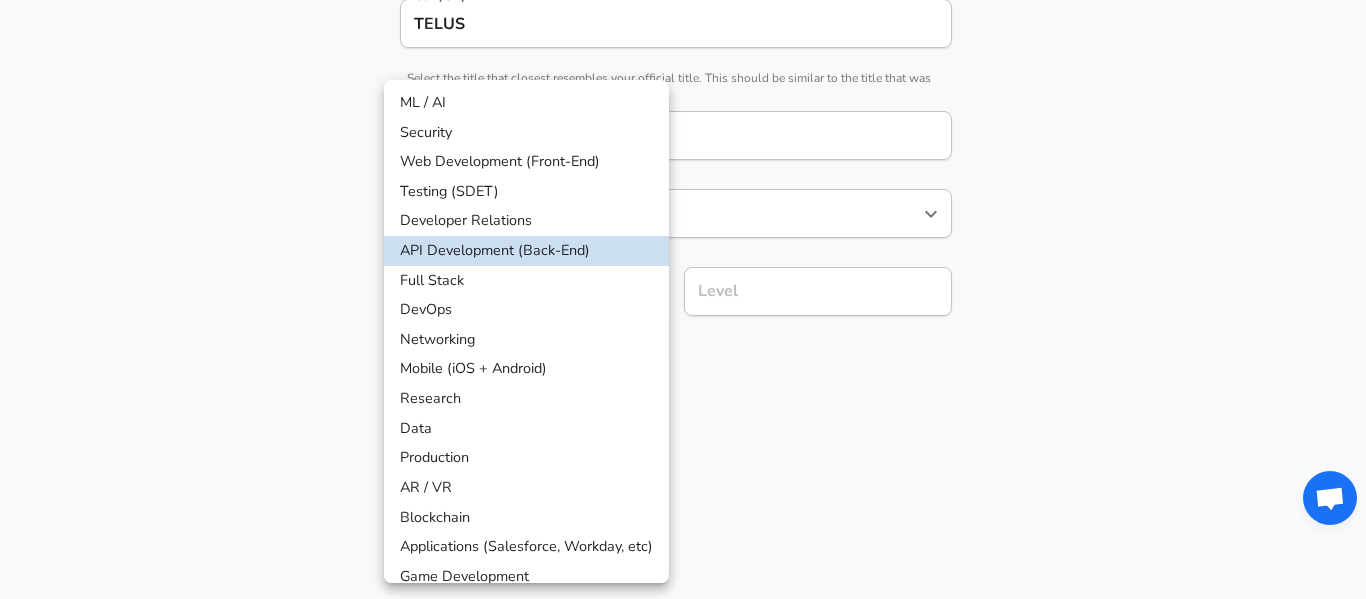 click on "Restart Add Your Salary Upload your offer letter   to verify your submission Enhance Privacy and Anonymity Yes Automatically hides specific fields until there are enough submissions to safely display the full details.   More Details Based on your submission and the data points that we have already collected, we will automatically hide and anonymize specific fields if there aren't enough data points to remain sufficiently anonymous. Company & Title Information   Enter the company you received your offer from Company TELUS Company   Select the title that closest resembles your official title. This should be similar to the title that was present on your offer letter. Title Backend Software Engineer Title Job Family Software Engineer Job Family   Select a Specialization that best fits your role. If you can't find one, select 'Other' to enter a custom specialization Select Specialization API Development (Back-End) API Development (Back-End) Select Specialization Level Level Work Experience and Location New Offer" at bounding box center [683, -145] 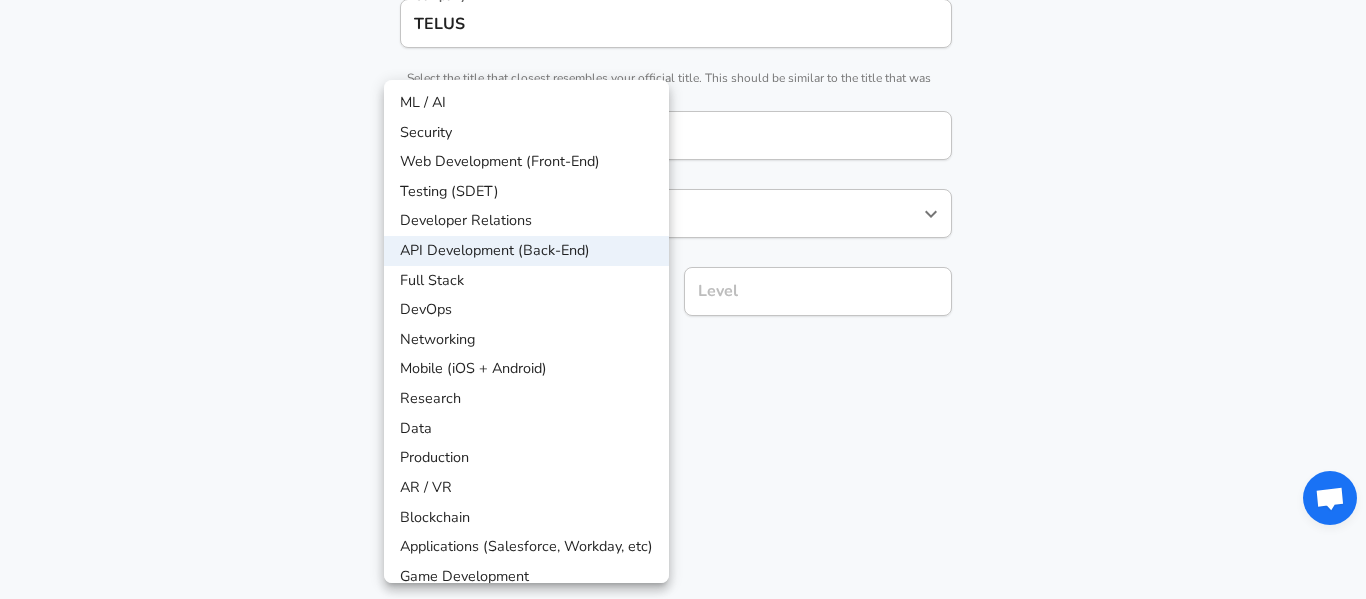 click at bounding box center [683, 299] 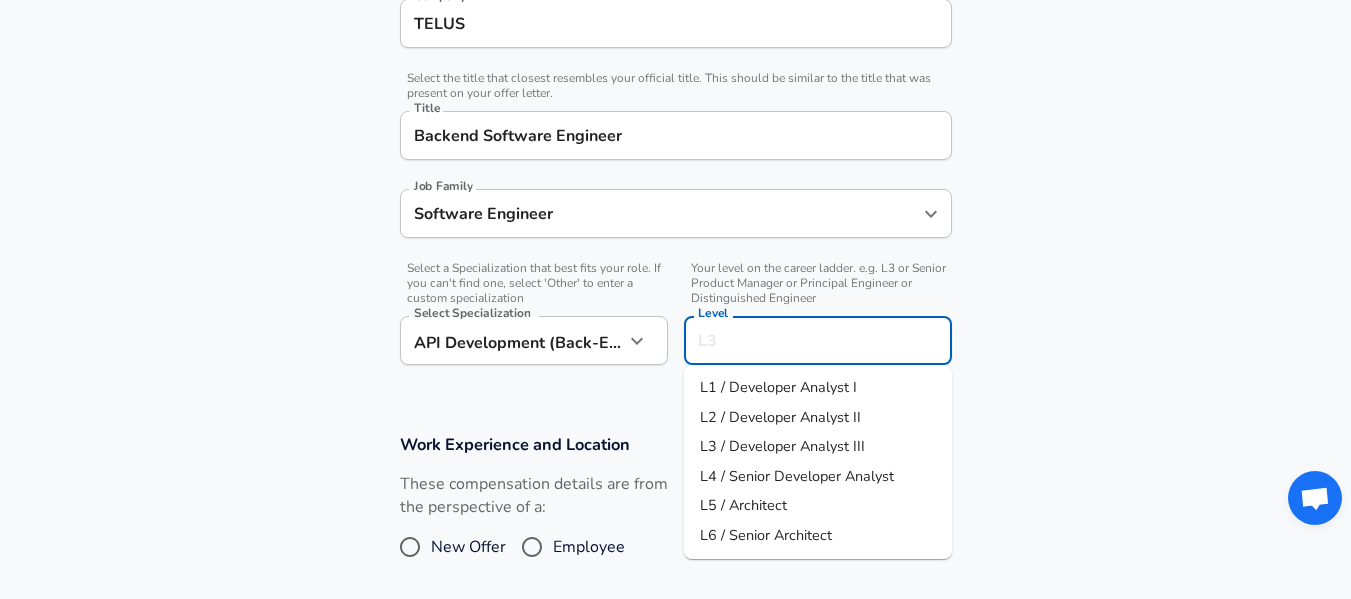 scroll, scrollTop: 484, scrollLeft: 0, axis: vertical 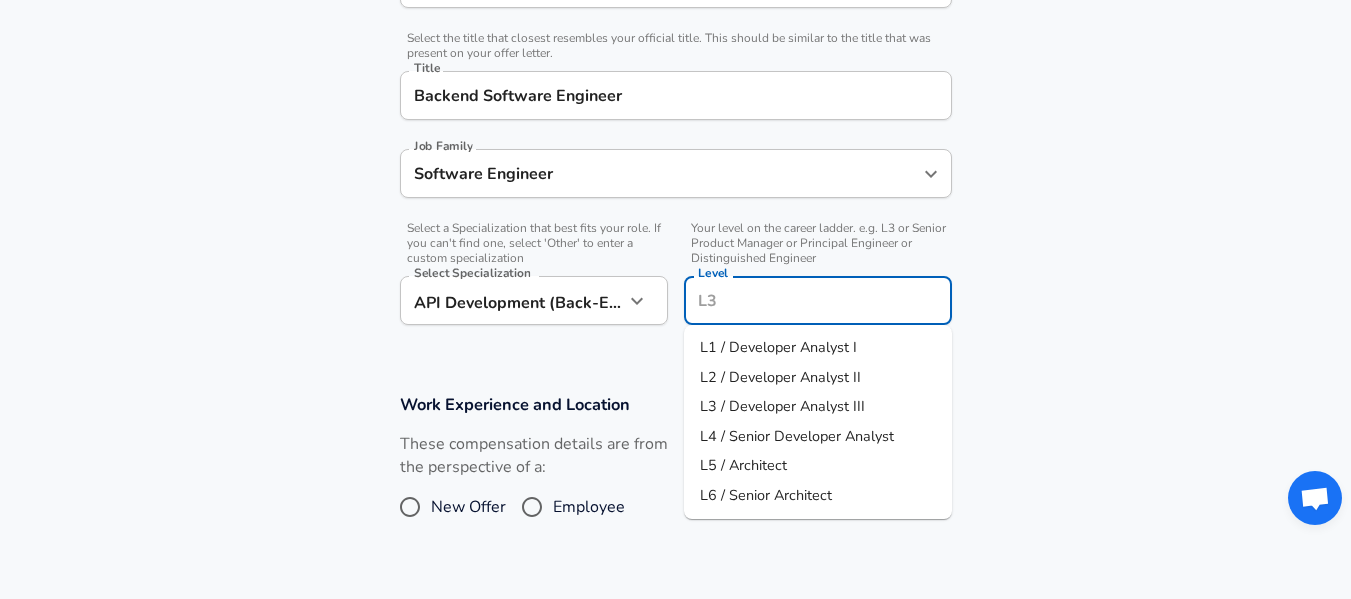 click on "Level" at bounding box center (818, 300) 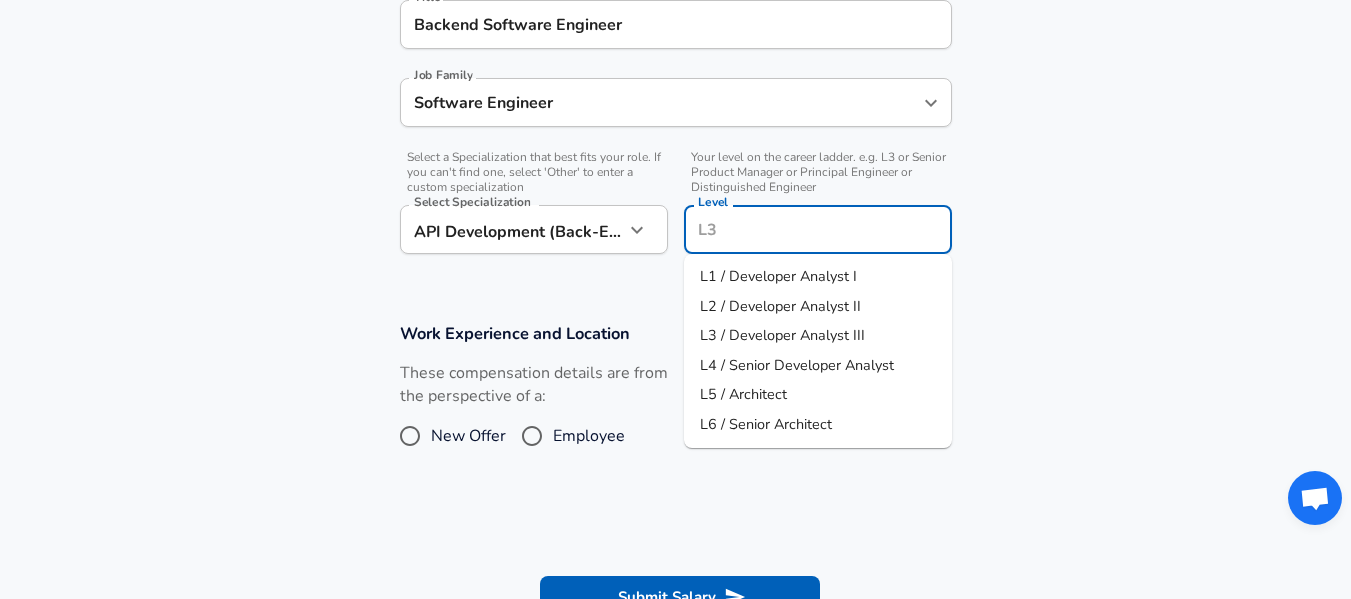 scroll, scrollTop: 560, scrollLeft: 0, axis: vertical 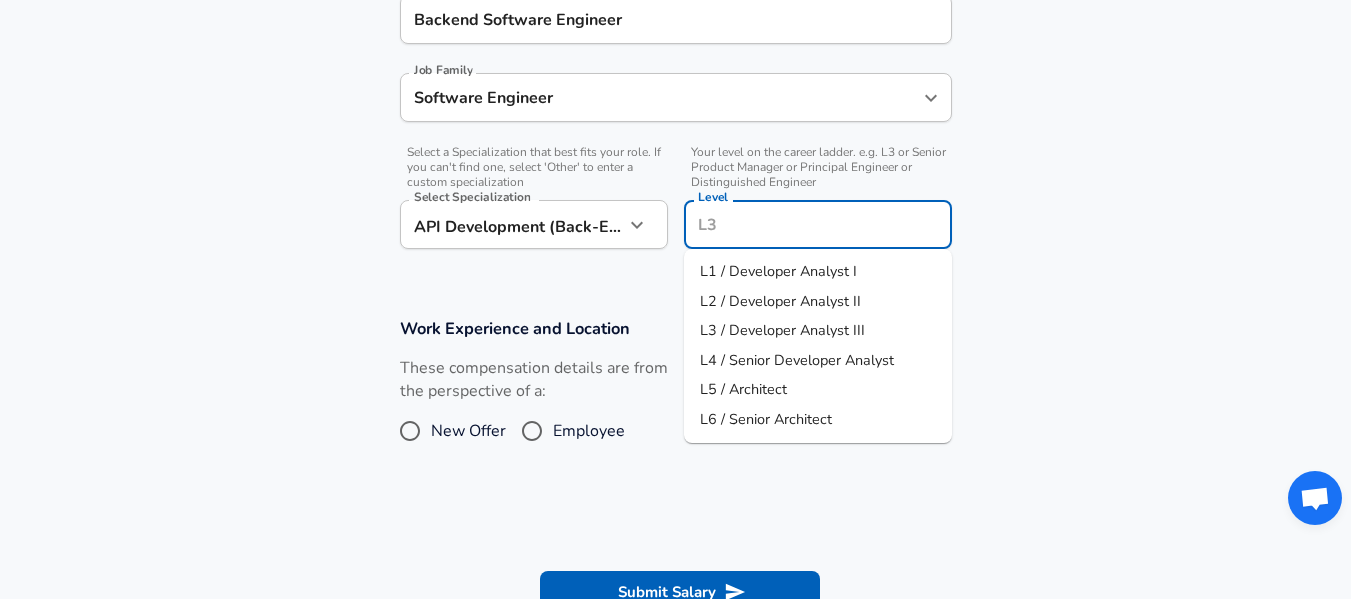 click on "L3 / Developer Analyst III" at bounding box center [782, 330] 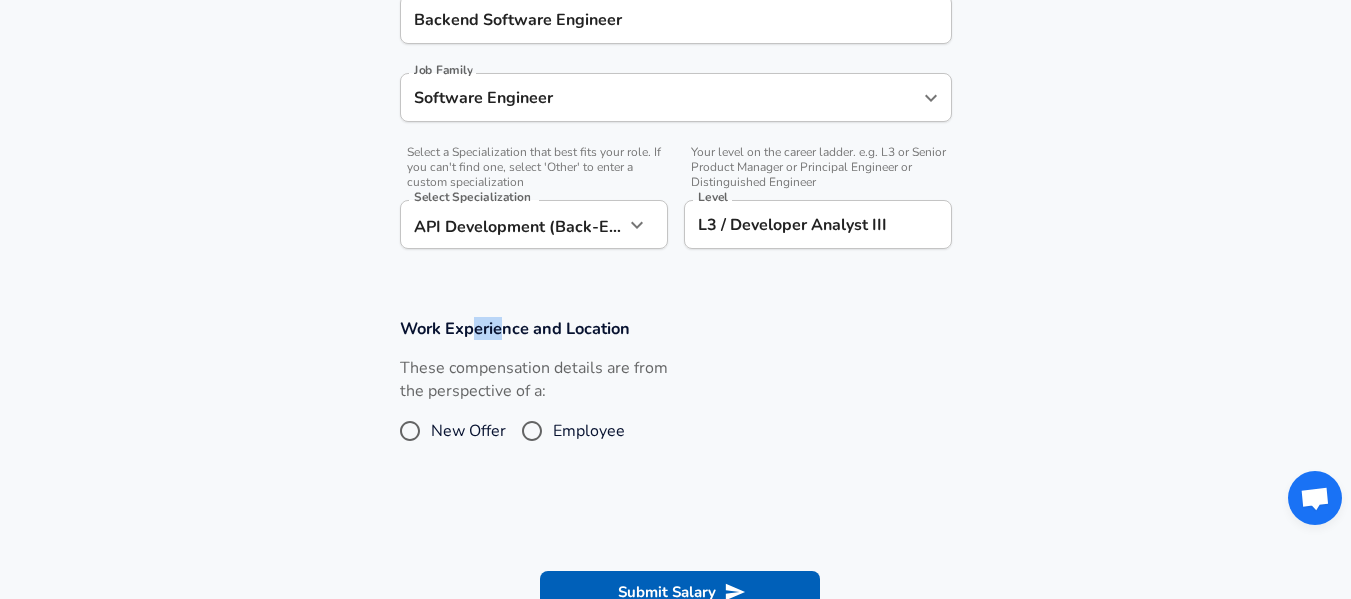 drag, startPoint x: 474, startPoint y: 318, endPoint x: 514, endPoint y: 320, distance: 40.04997 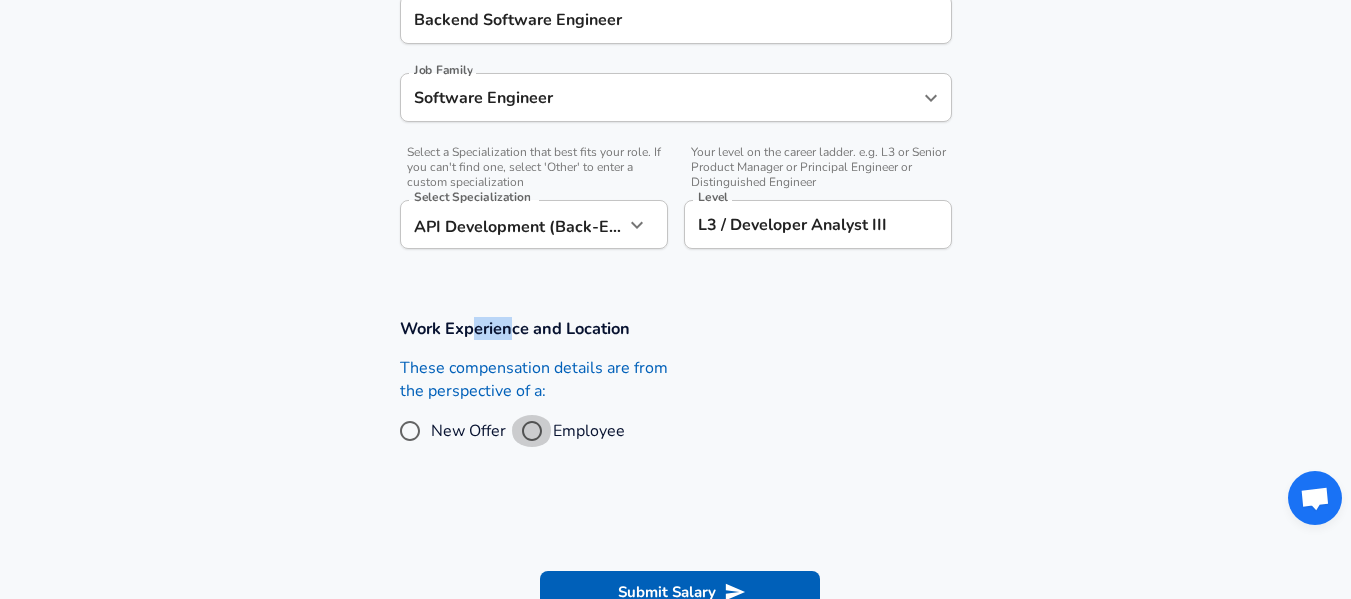 click on "Employee" at bounding box center (532, 431) 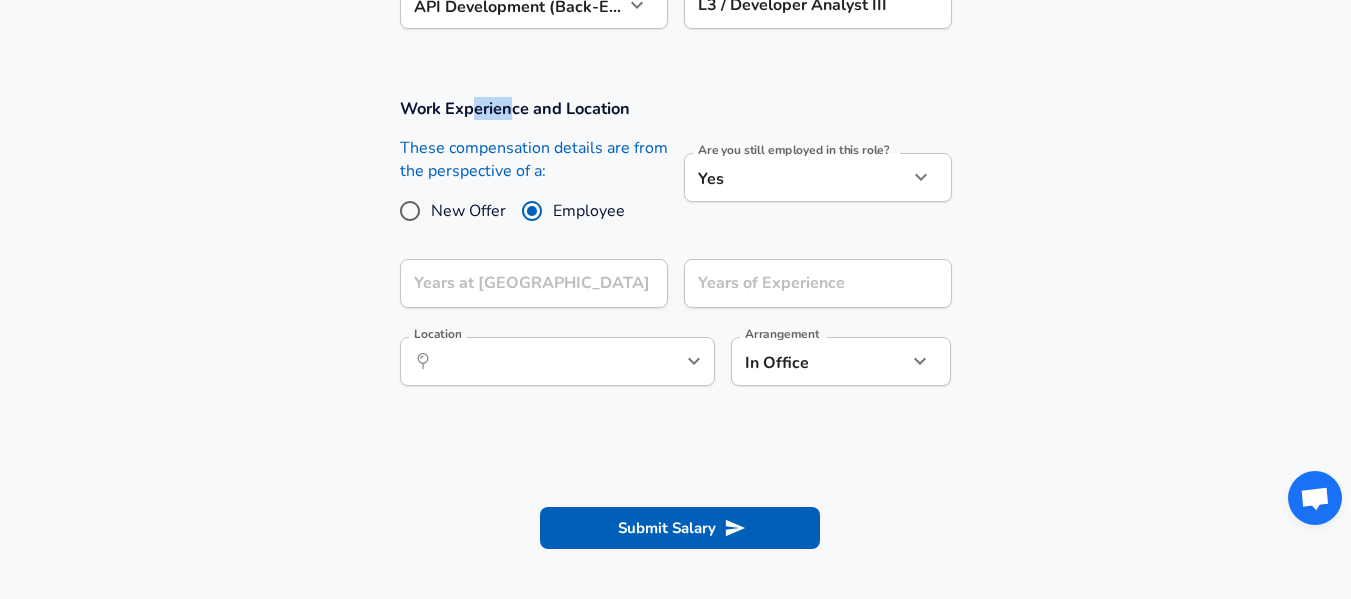 scroll, scrollTop: 785, scrollLeft: 0, axis: vertical 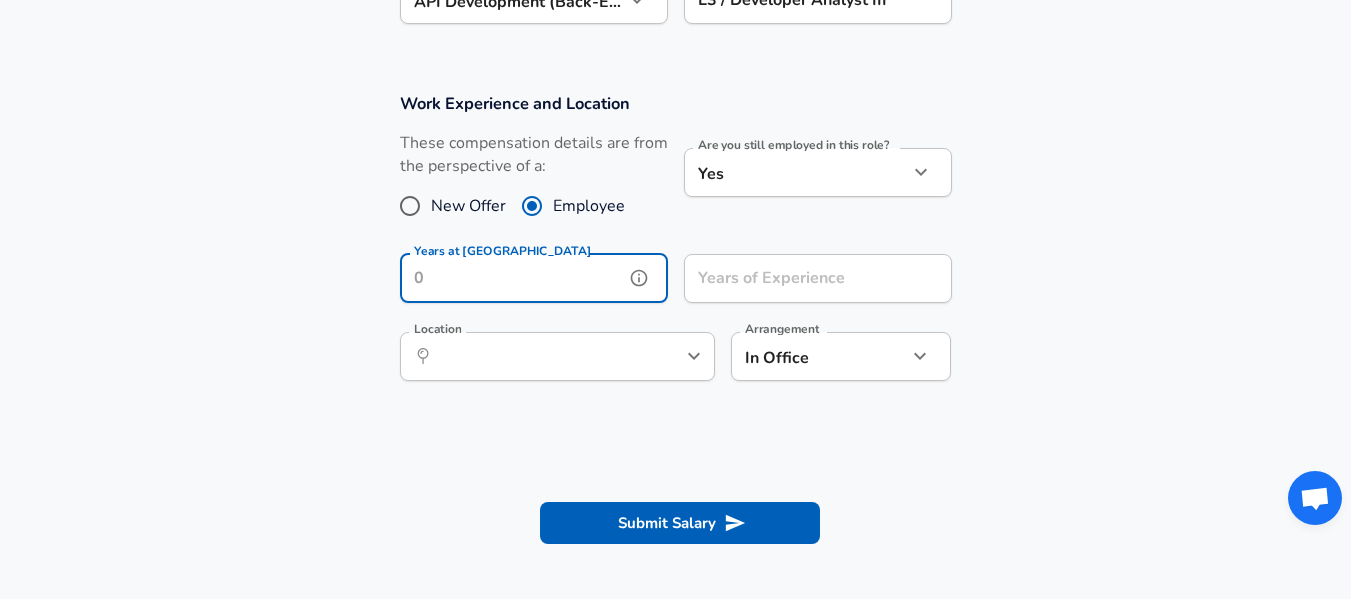 click on "Years at [GEOGRAPHIC_DATA]" at bounding box center (512, 278) 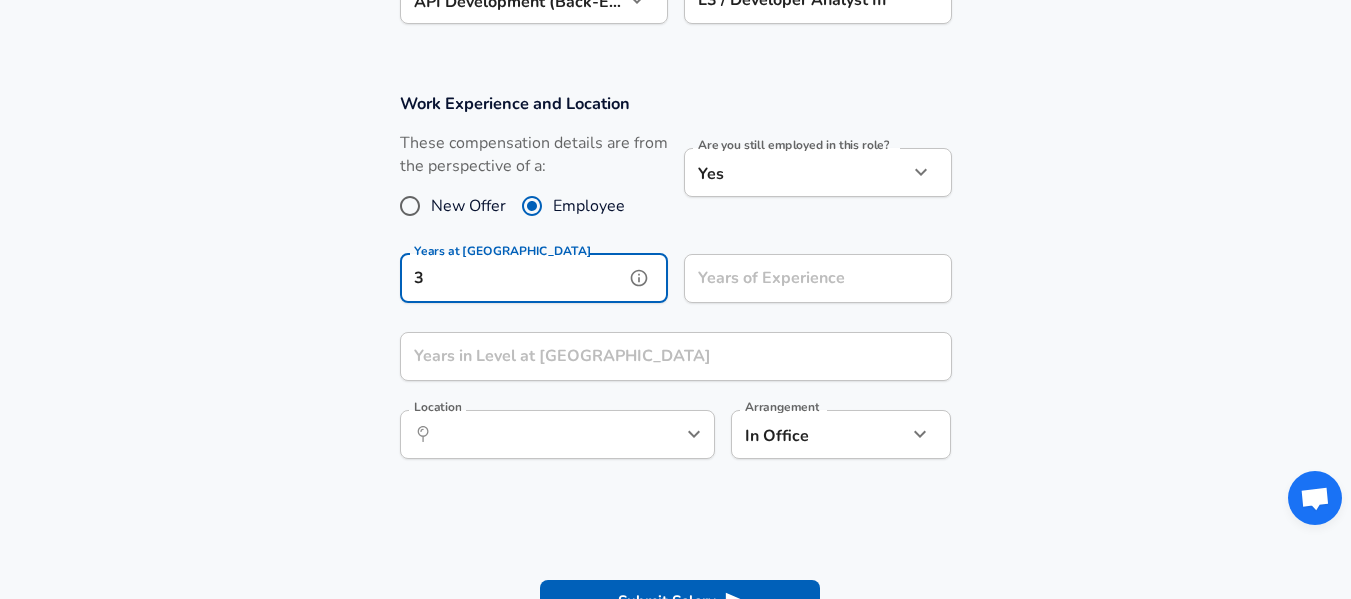 type on "3" 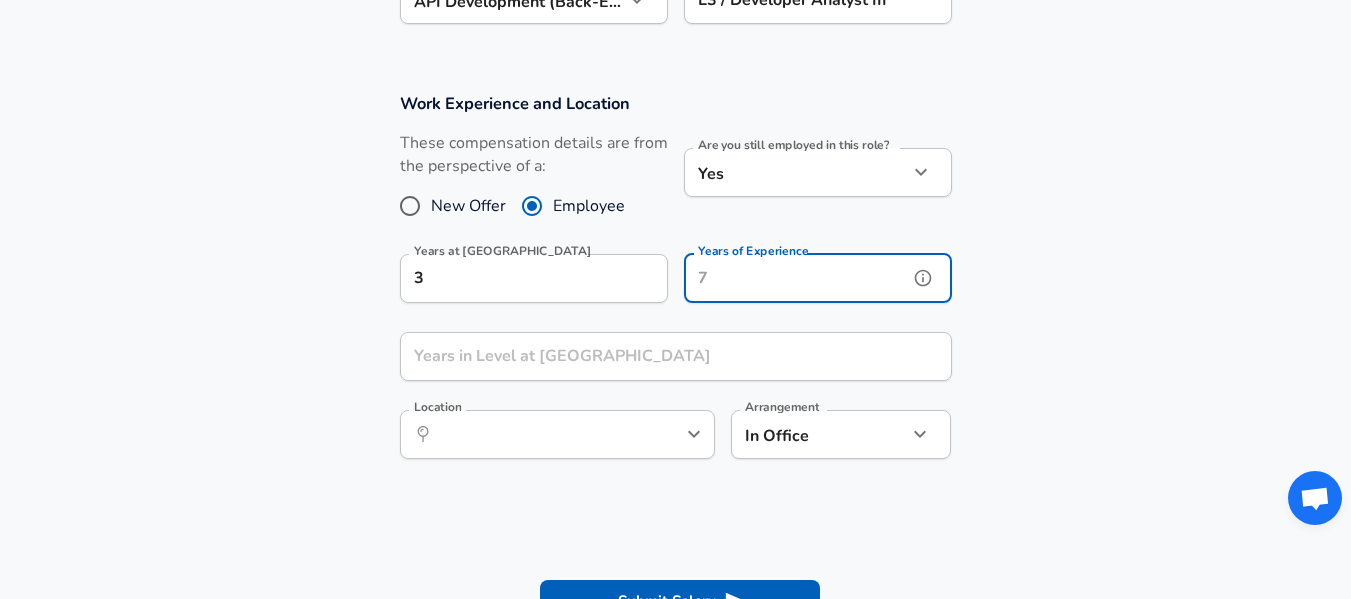 click on "Years of Experience" at bounding box center (796, 278) 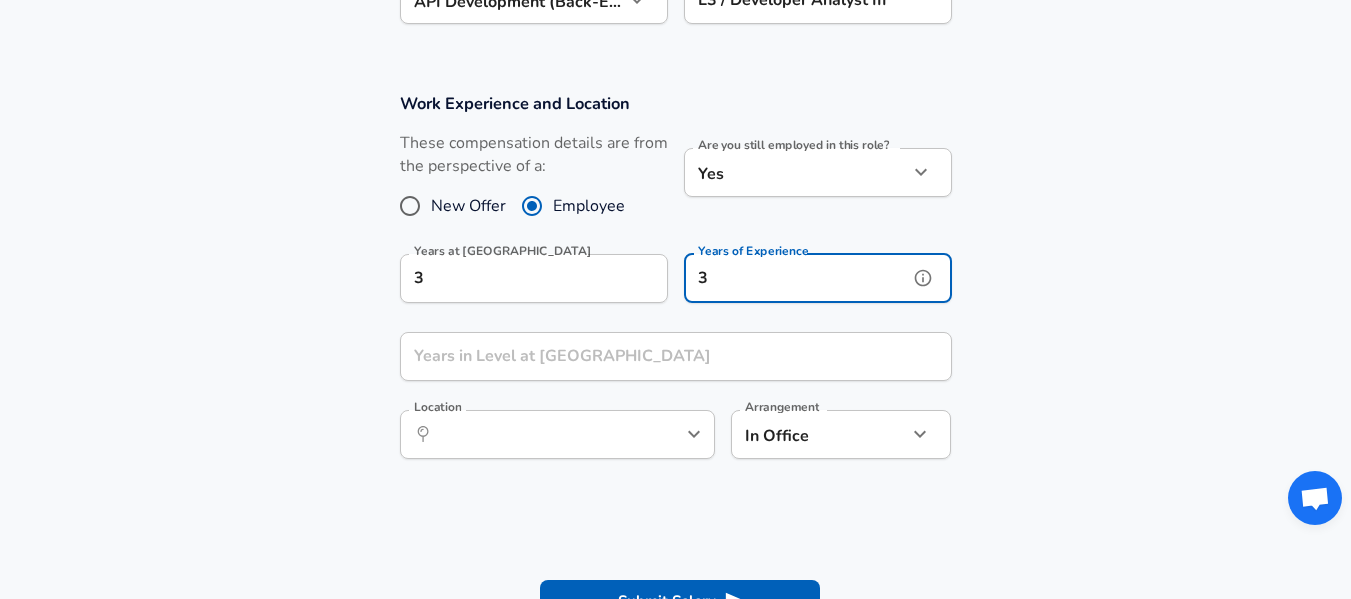 type on "3" 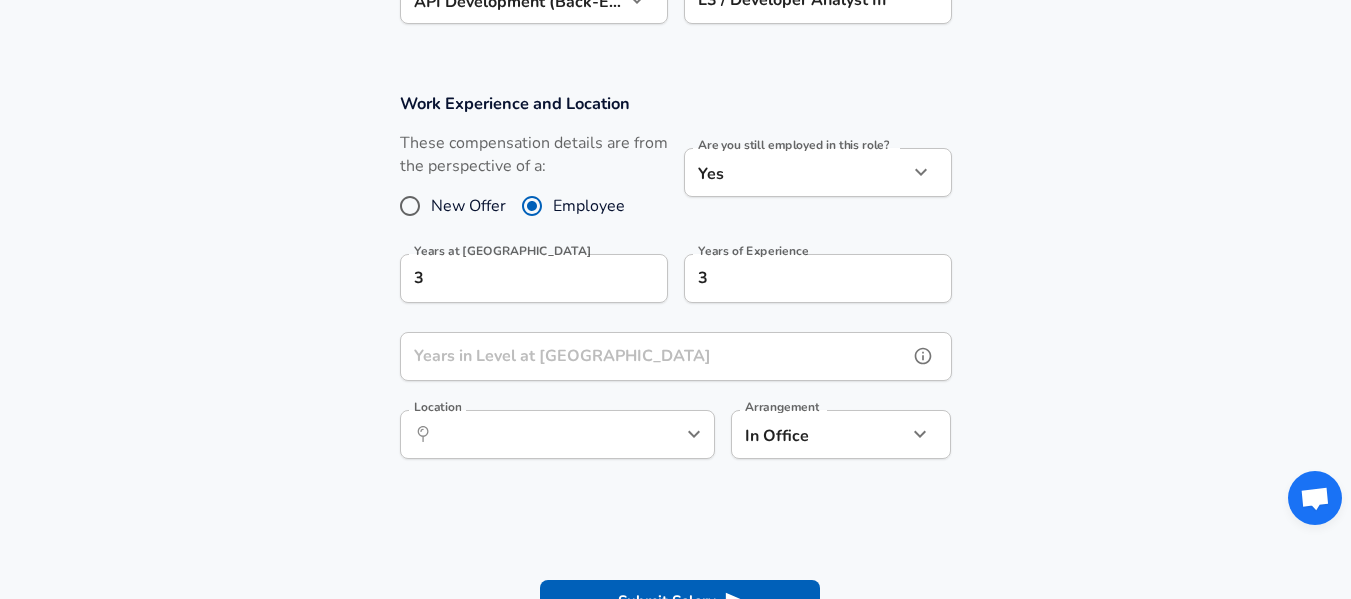 click on "Years in Level at [GEOGRAPHIC_DATA]" at bounding box center [654, 356] 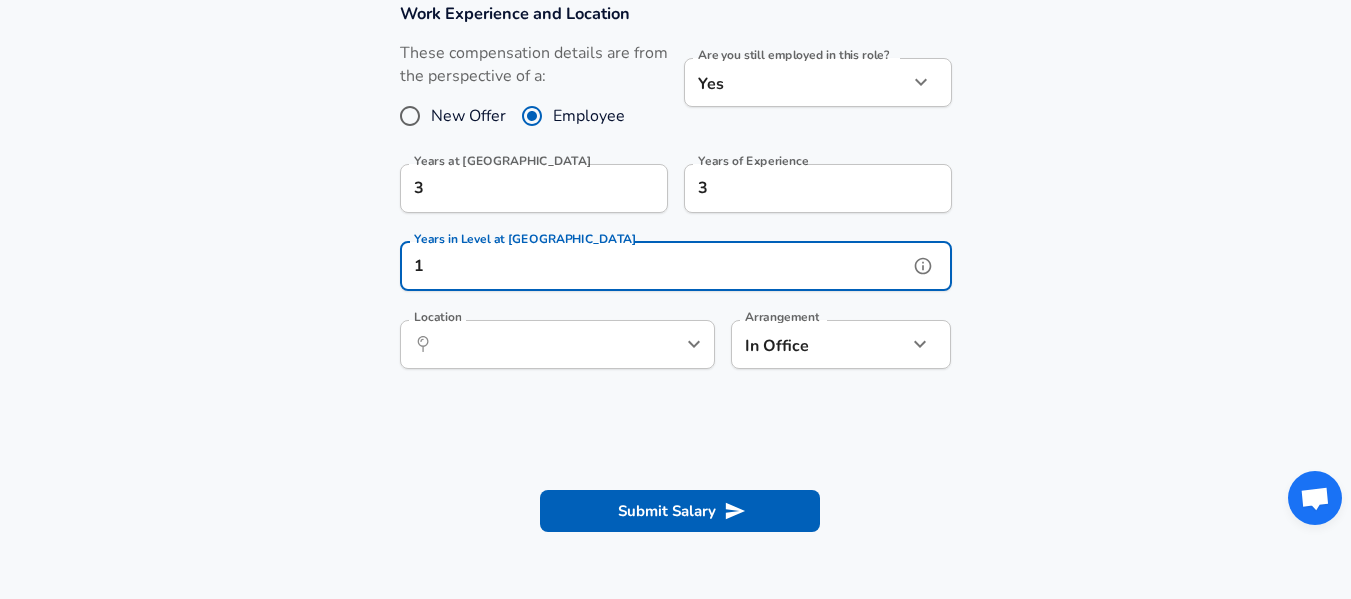 scroll, scrollTop: 876, scrollLeft: 0, axis: vertical 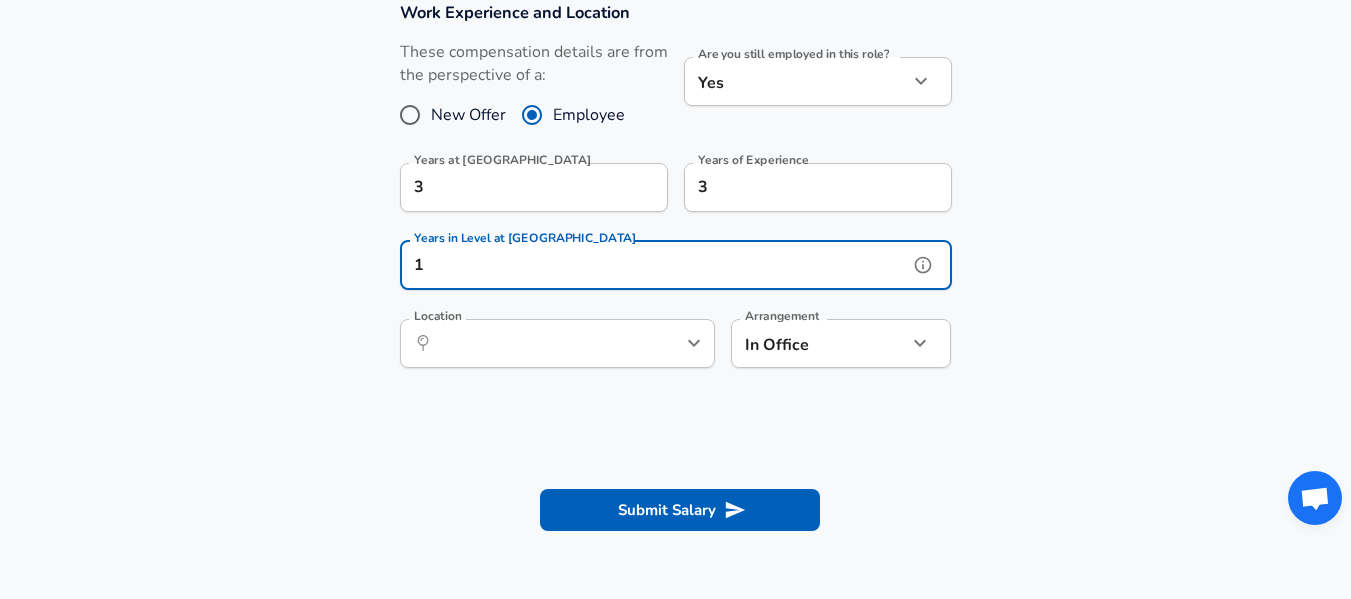 type on "1" 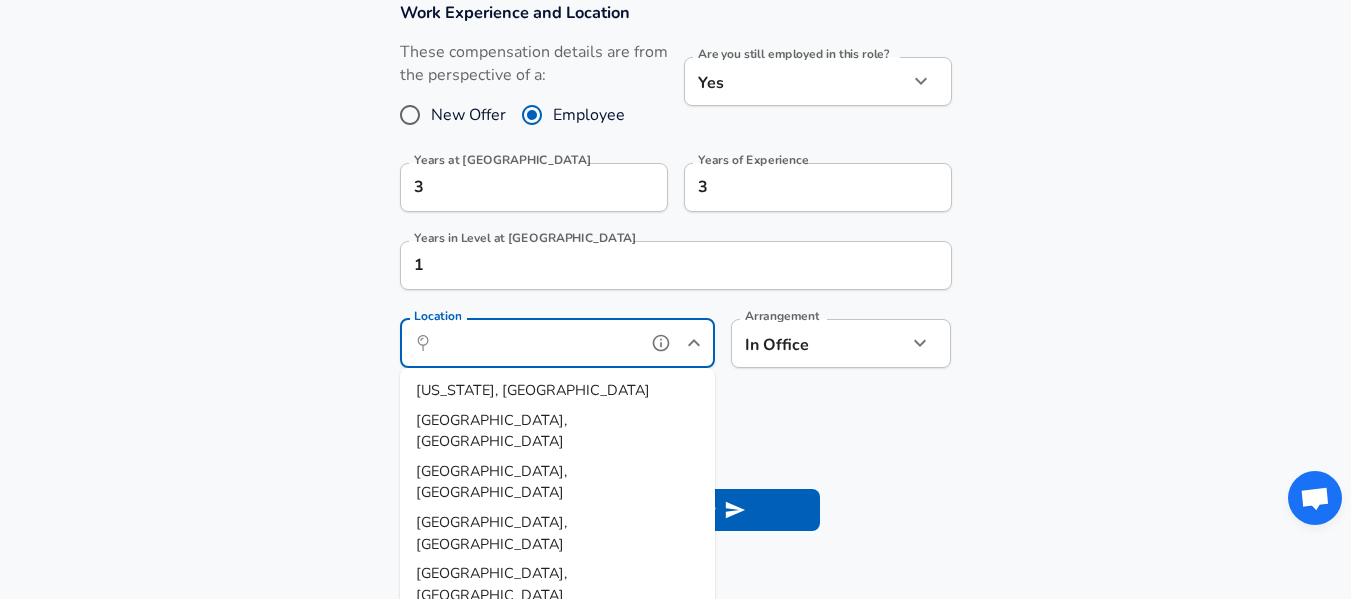 click on "Location" at bounding box center (535, 343) 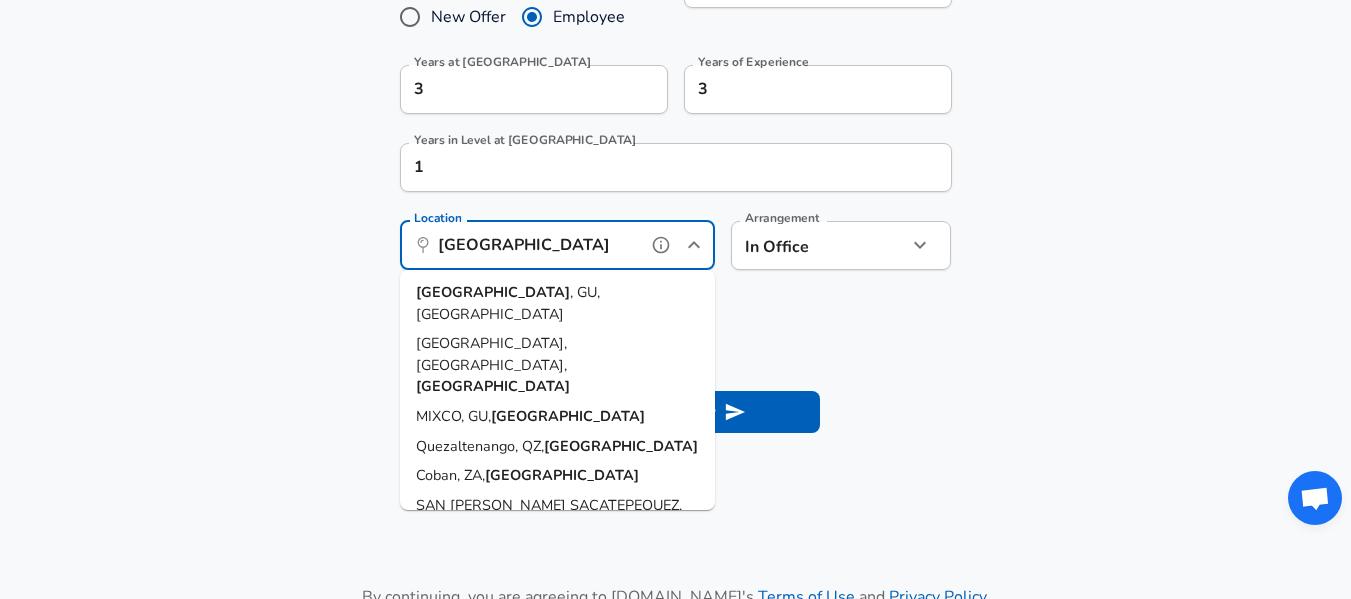scroll, scrollTop: 979, scrollLeft: 0, axis: vertical 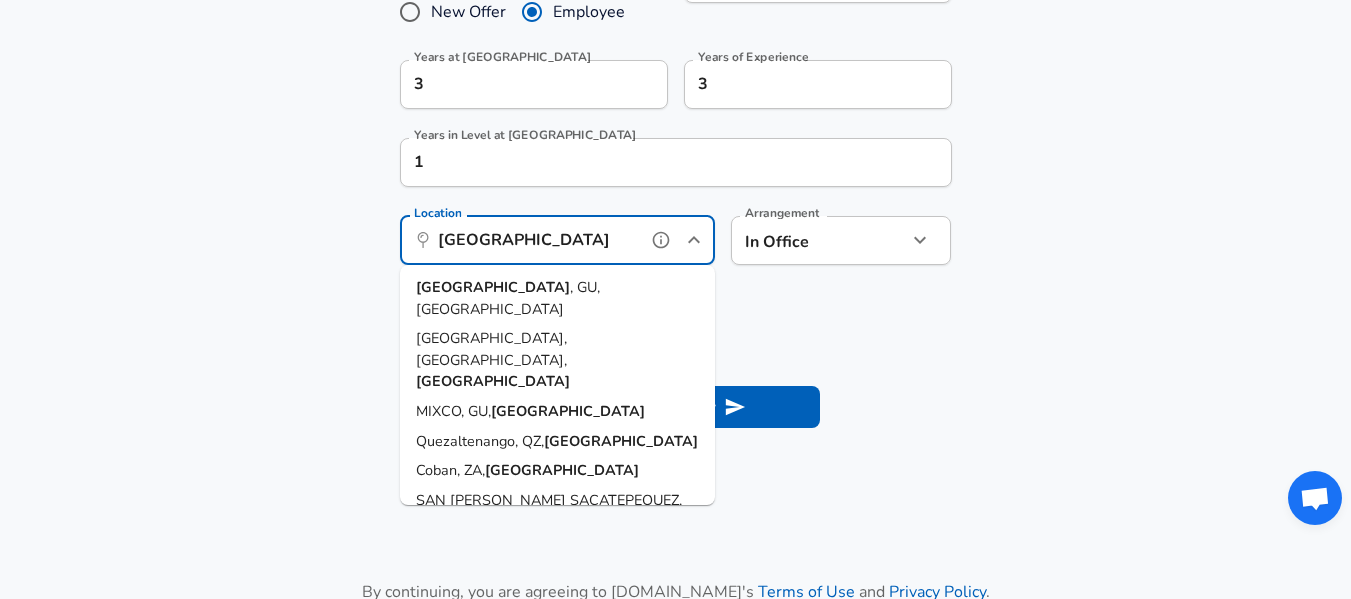 click on "[GEOGRAPHIC_DATA]" at bounding box center [493, 287] 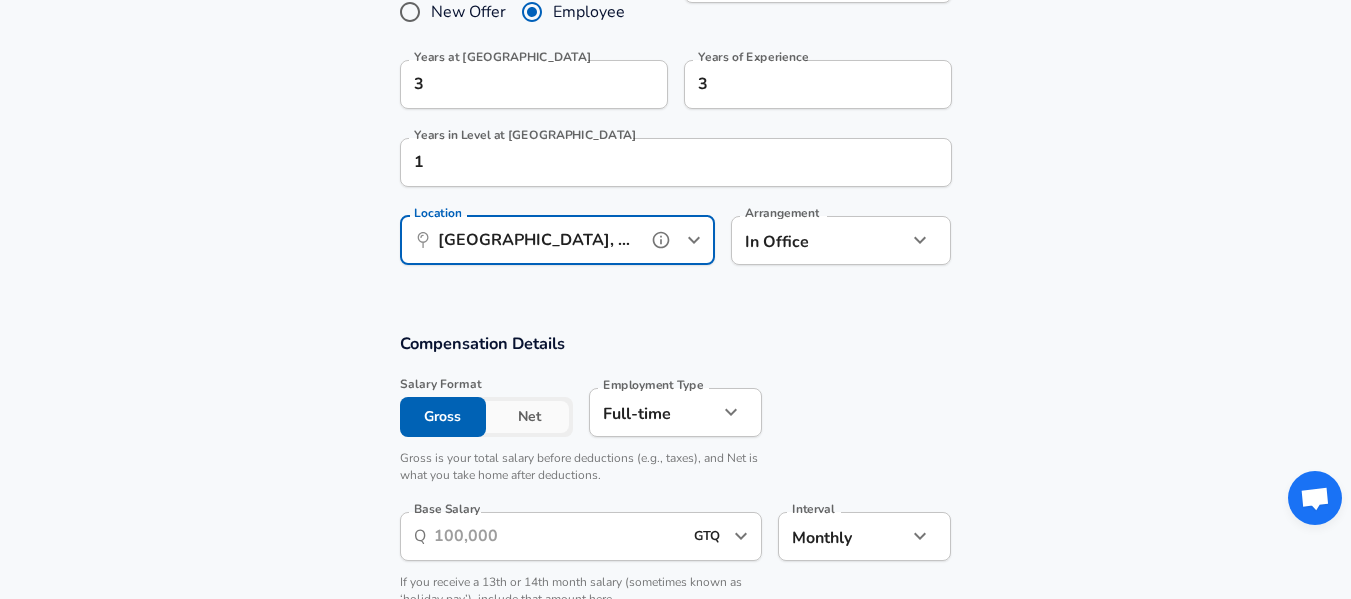 type on "[GEOGRAPHIC_DATA], [GEOGRAPHIC_DATA], [GEOGRAPHIC_DATA]" 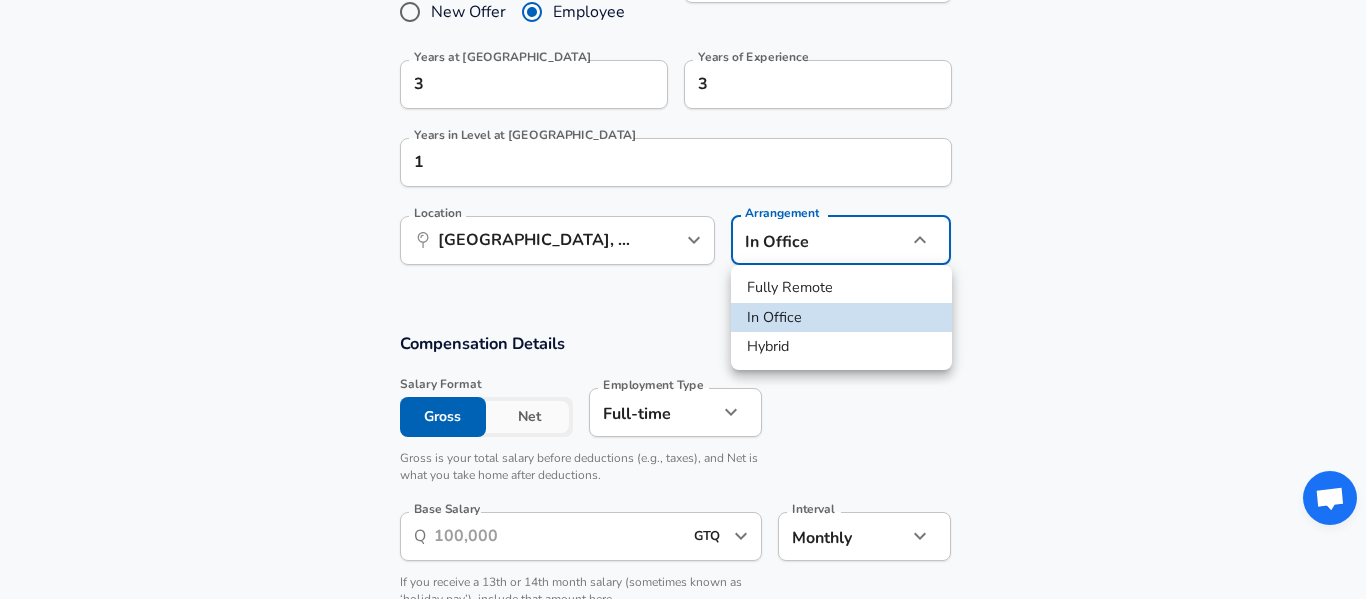 click on "Restart Add Your Salary Upload your offer letter   to verify your submission Enhance Privacy and Anonymity Yes Automatically hides specific fields until there are enough submissions to safely display the full details.   More Details Based on your submission and the data points that we have already collected, we will automatically hide and anonymize specific fields if there aren't enough data points to remain sufficiently anonymous. Company & Title Information   Enter the company you received your offer from Company TELUS Company   Select the title that closest resembles your official title. This should be similar to the title that was present on your offer letter. Title Backend Software Engineer Title Job Family Software Engineer Job Family   Select a Specialization that best fits your role. If you can't find one, select 'Other' to enter a custom specialization Select Specialization API Development (Back-End) API Development (Back-End) Select Specialization   Level L3 / Developer Analyst III Level New Offer 3" at bounding box center [683, -680] 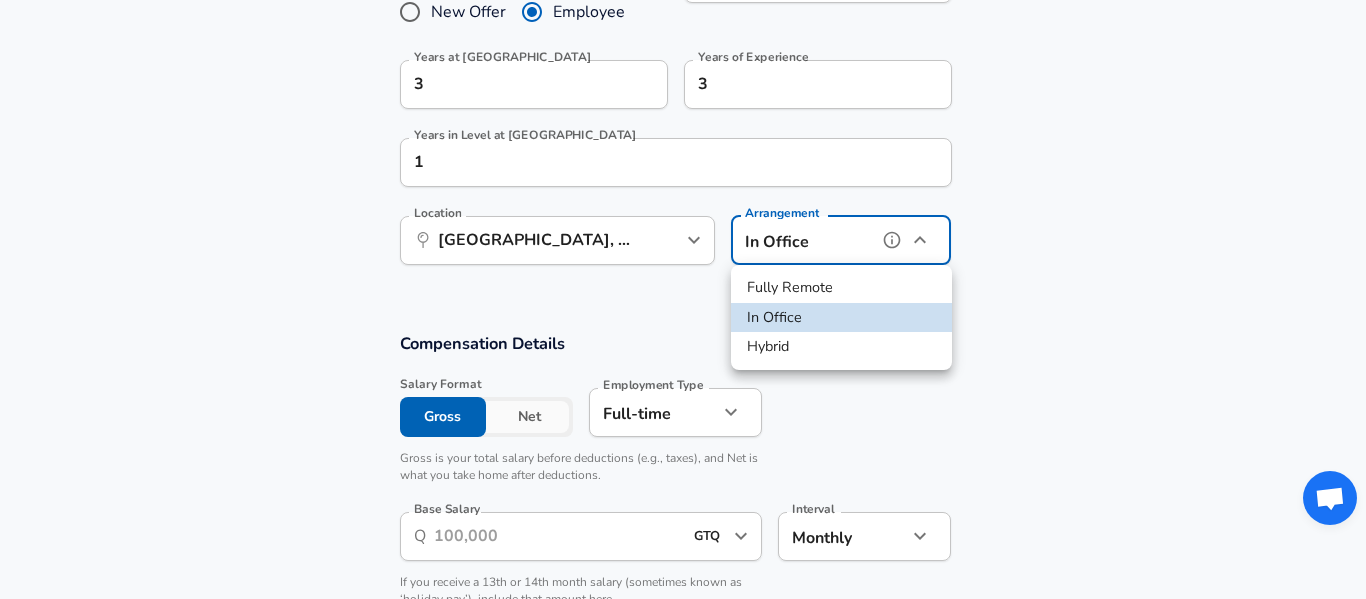 type on "remote" 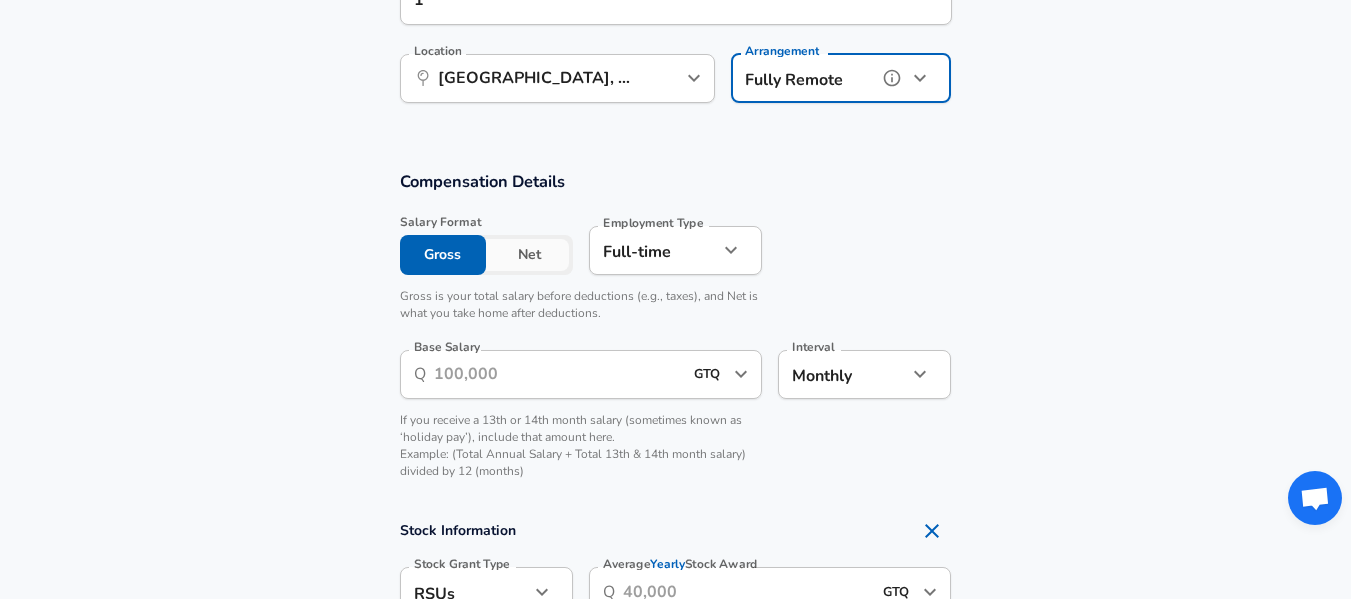 scroll, scrollTop: 1150, scrollLeft: 0, axis: vertical 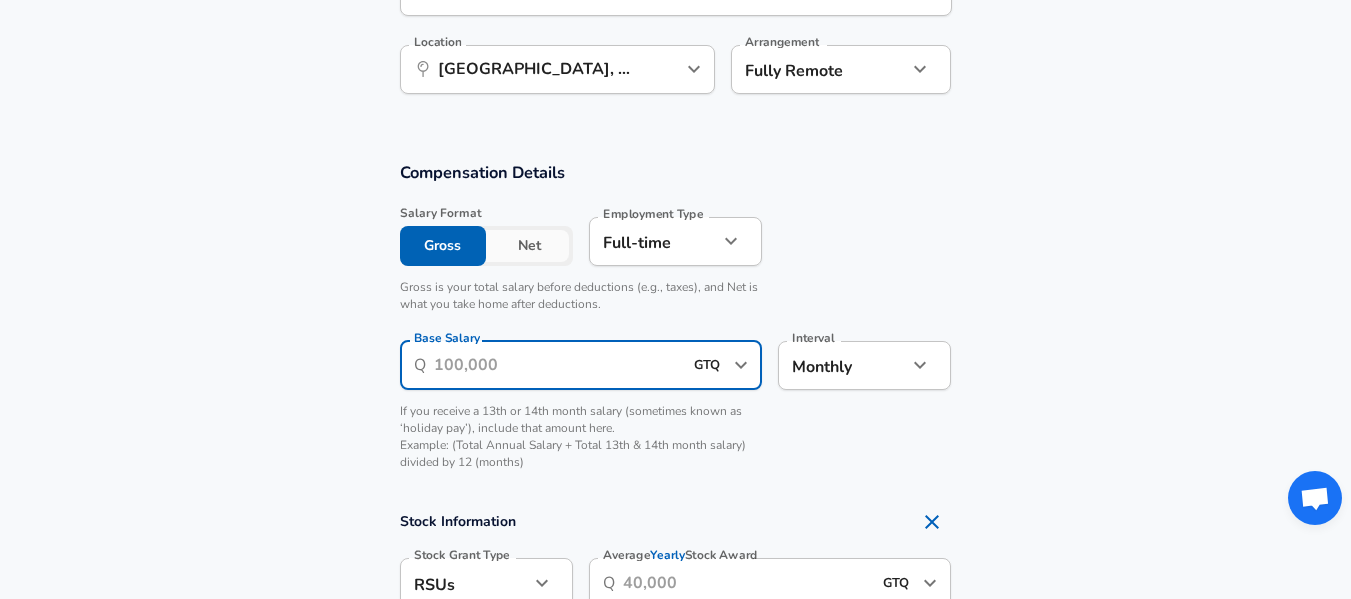 click on "Base Salary" at bounding box center [558, 365] 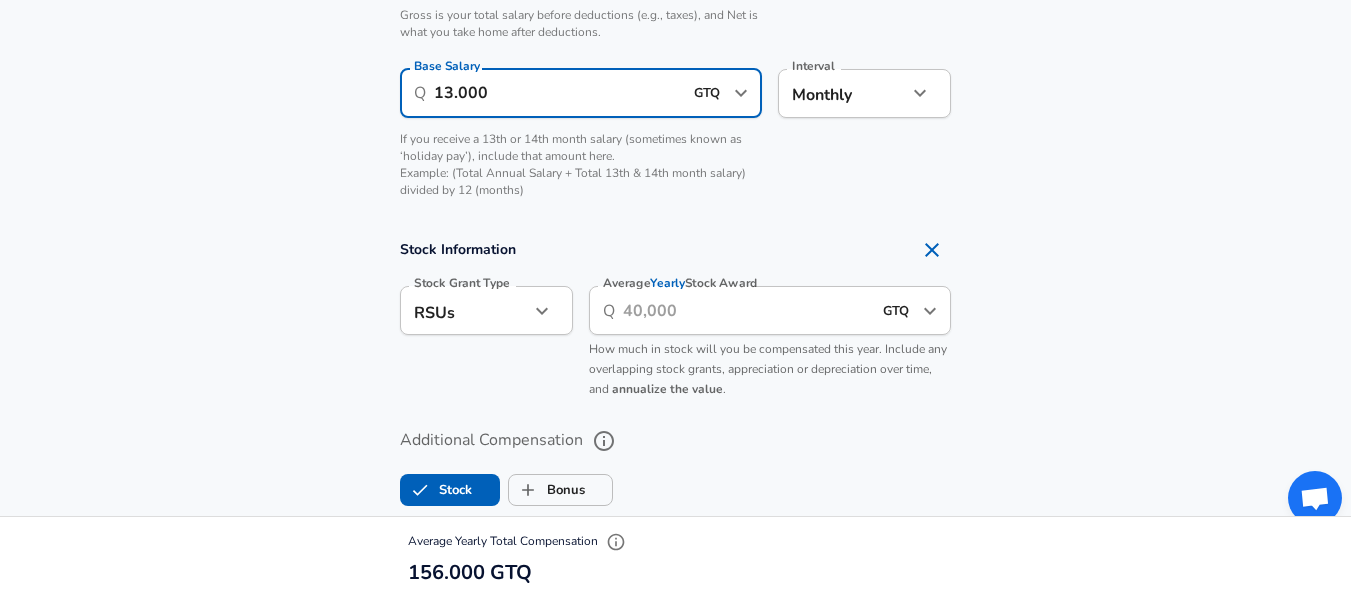 scroll, scrollTop: 1424, scrollLeft: 0, axis: vertical 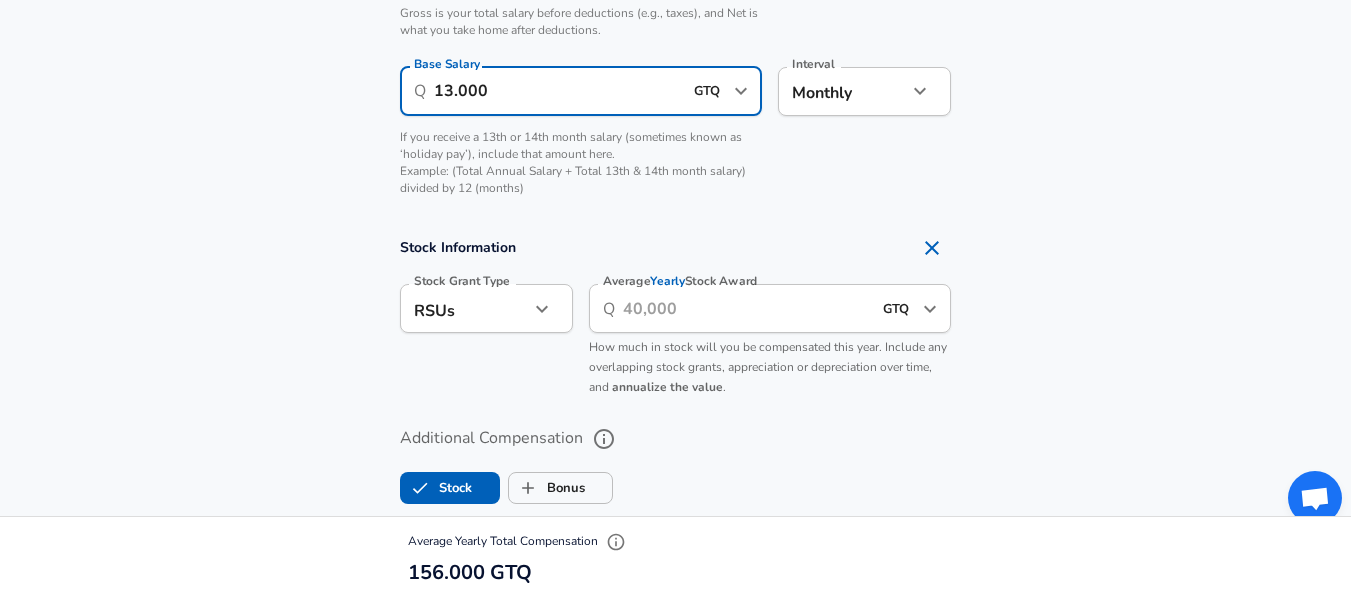 type on "13.000" 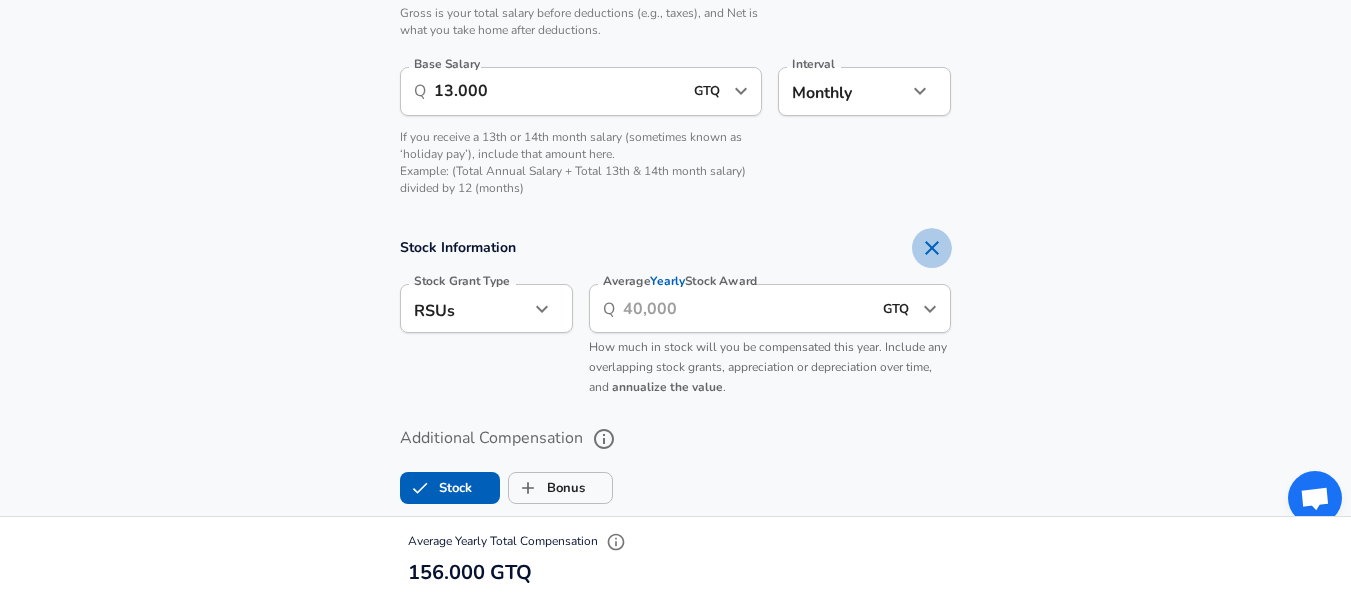 click 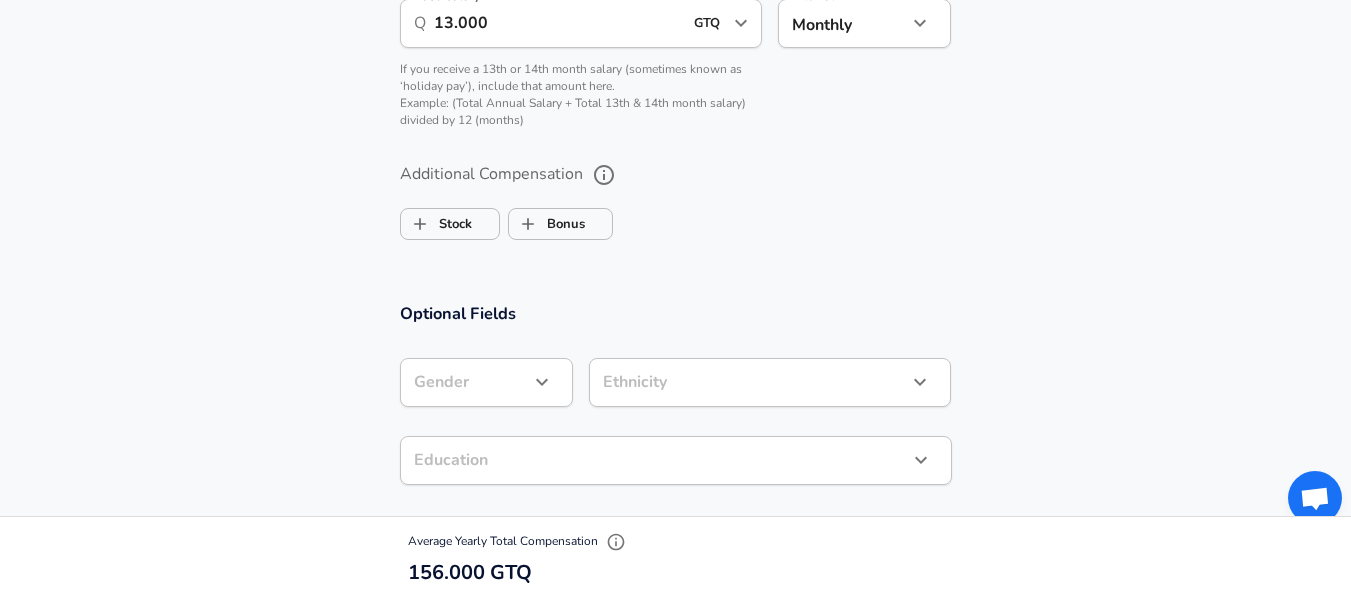 scroll, scrollTop: 1493, scrollLeft: 0, axis: vertical 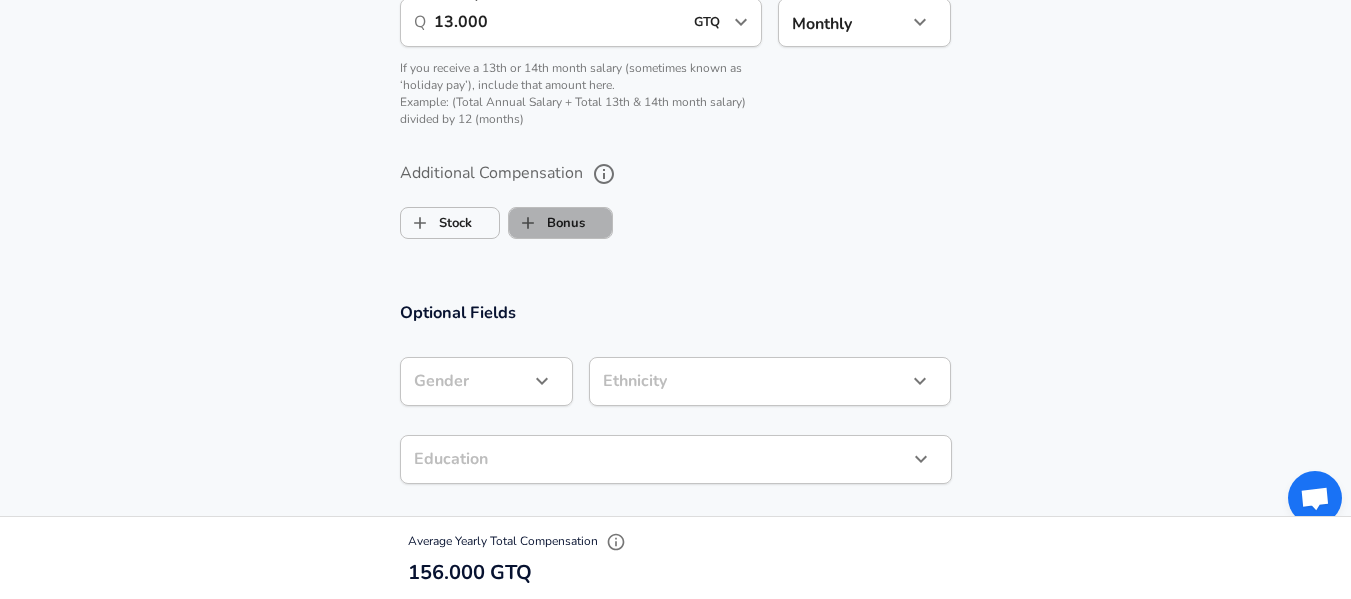 click on "Bonus" at bounding box center (547, 223) 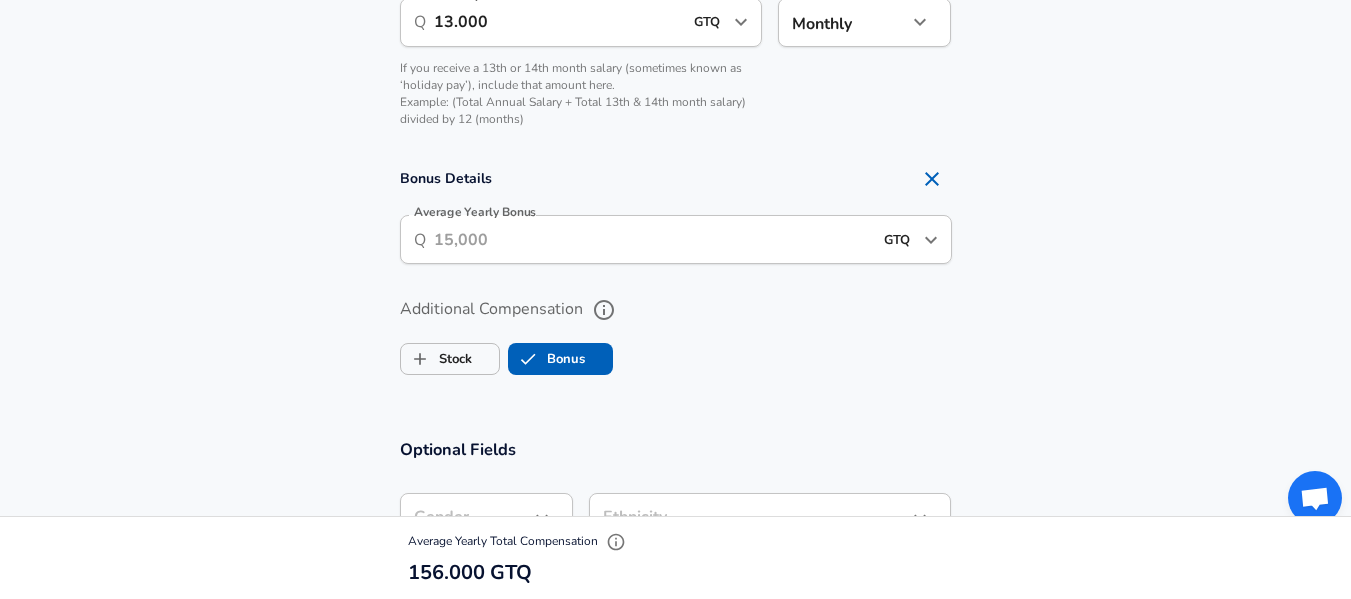 click on "Average Yearly Bonus" at bounding box center (653, 239) 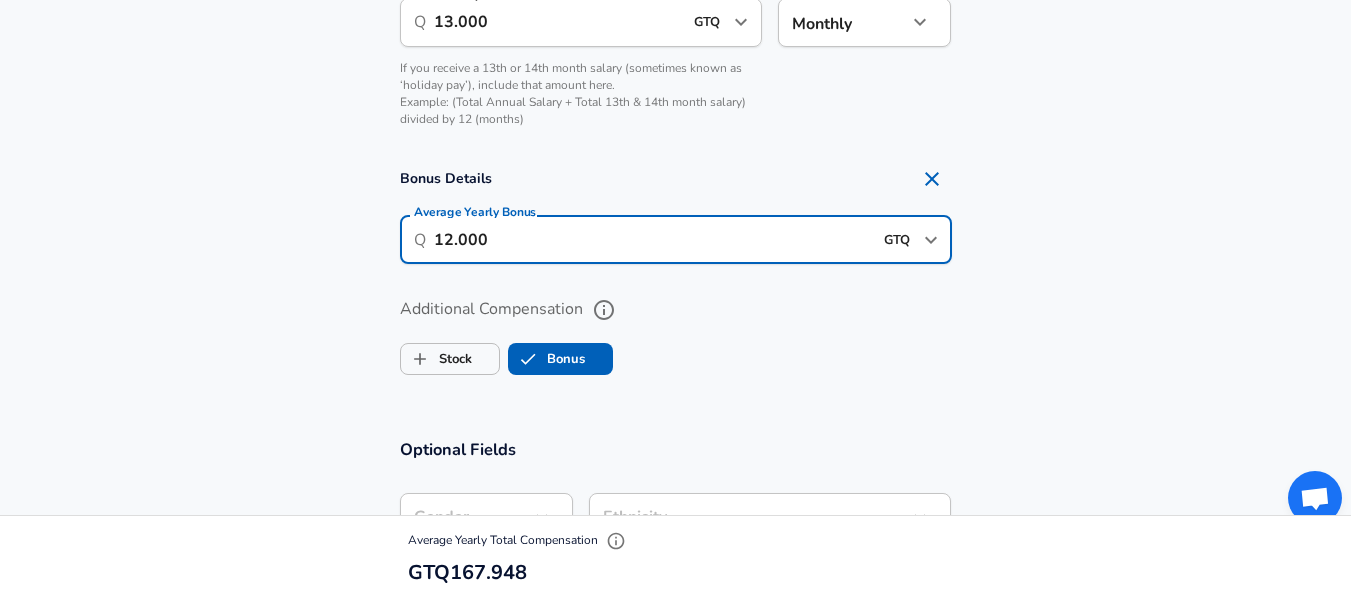 type on "12.000" 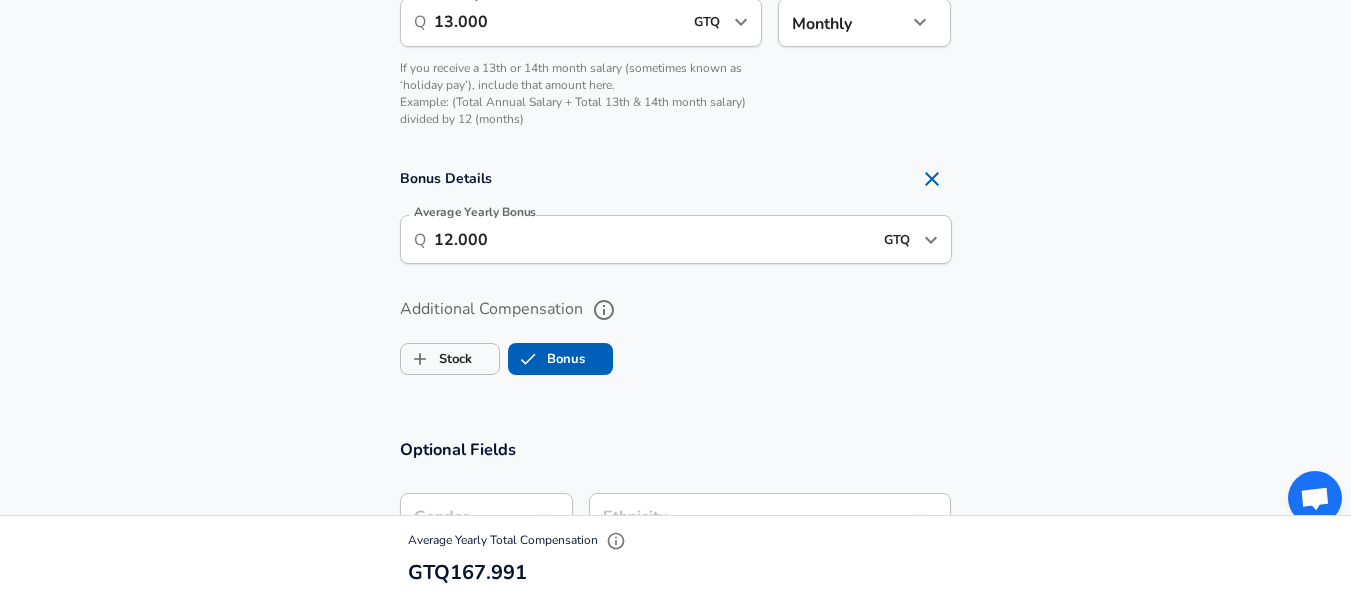 click on "Additional Compensation   Stock Bonus" at bounding box center [675, 330] 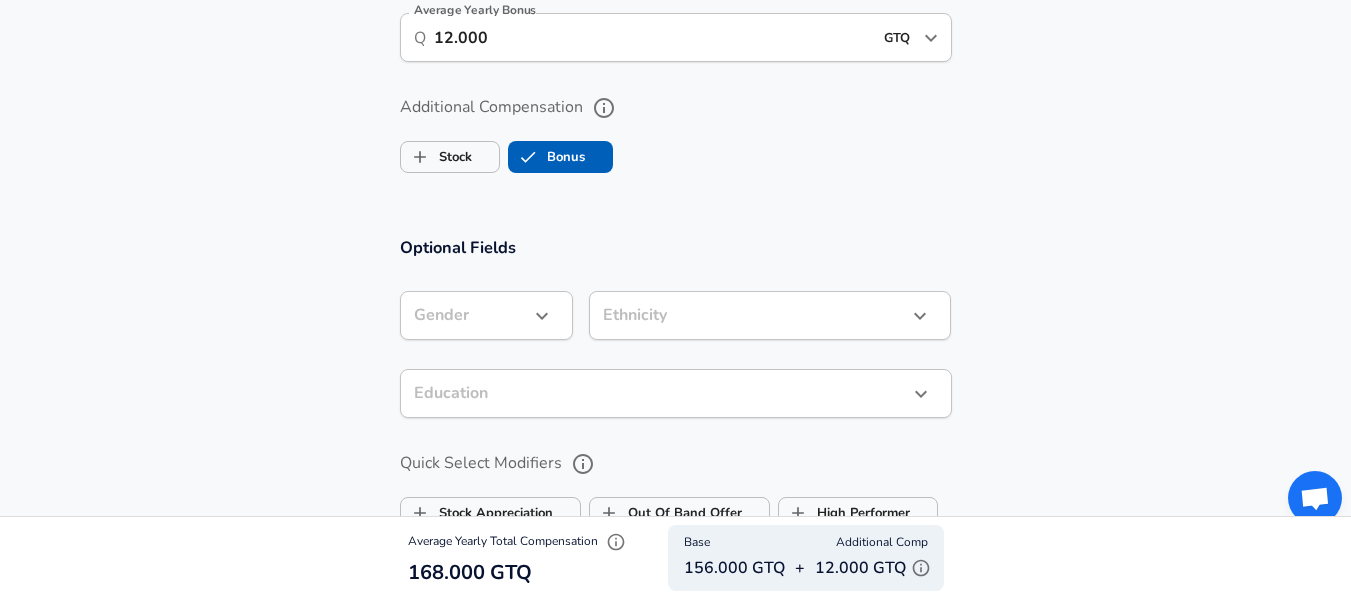 scroll, scrollTop: 1696, scrollLeft: 0, axis: vertical 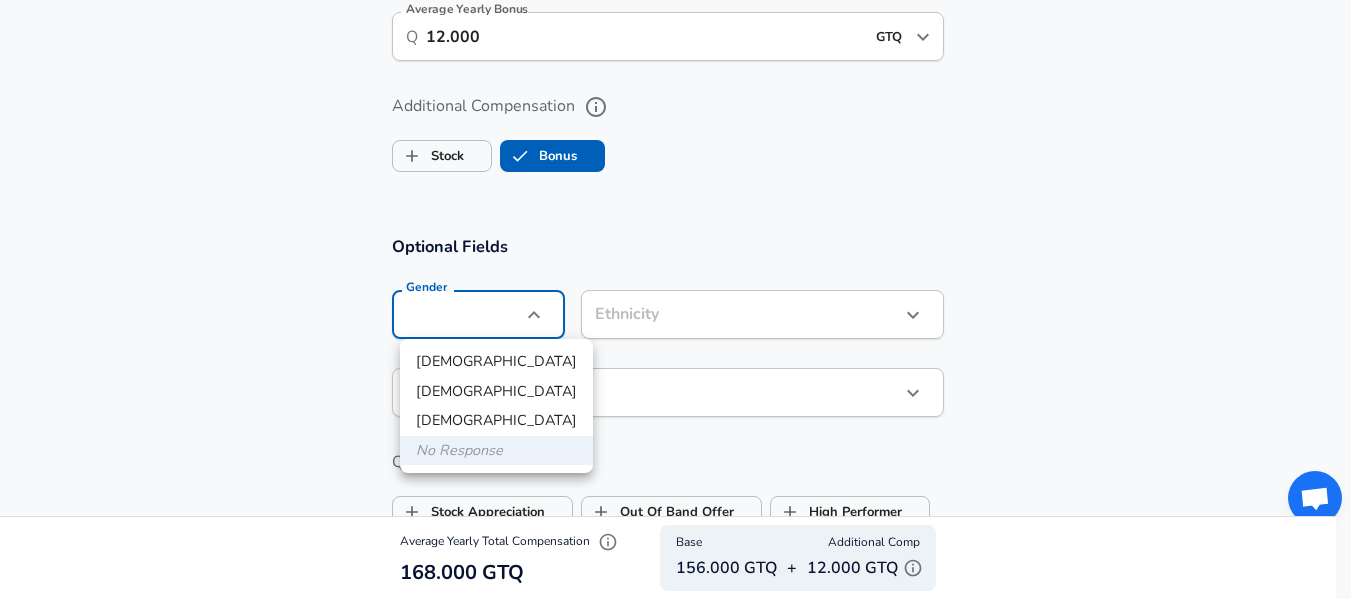 click on "Restart Add Your Salary Upload your offer letter   to verify your submission Enhance Privacy and Anonymity Yes Automatically hides specific fields until there are enough submissions to safely display the full details.   More Details Based on your submission and the data points that we have already collected, we will automatically hide and anonymize specific fields if there aren't enough data points to remain sufficiently anonymous. Company & Title Information   Enter the company you received your offer from Company TELUS Company   Select the title that closest resembles your official title. This should be similar to the title that was present on your offer letter. Title Backend Software Engineer Title Job Family Software Engineer Job Family   Select a Specialization that best fits your role. If you can't find one, select 'Other' to enter a custom specialization Select Specialization API Development (Back-End) API Development (Back-End) Select Specialization   Level L3 / Developer Analyst III Level New Offer 3" at bounding box center [675, -1397] 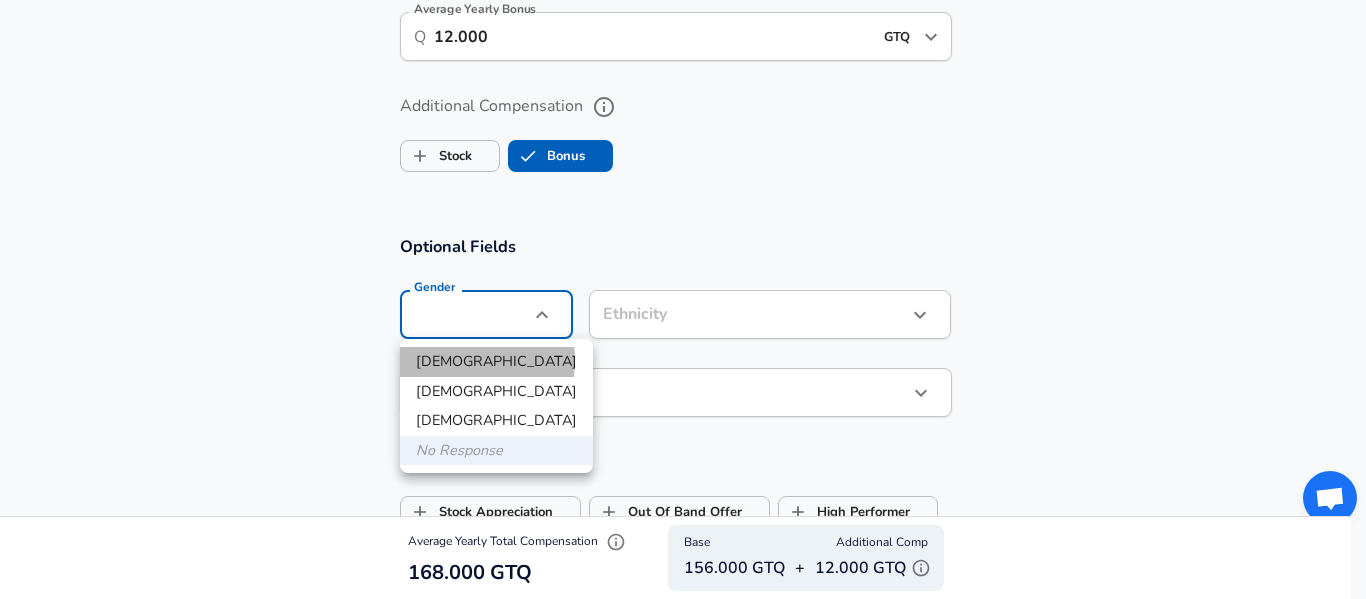 click on "[DEMOGRAPHIC_DATA]" at bounding box center (496, 362) 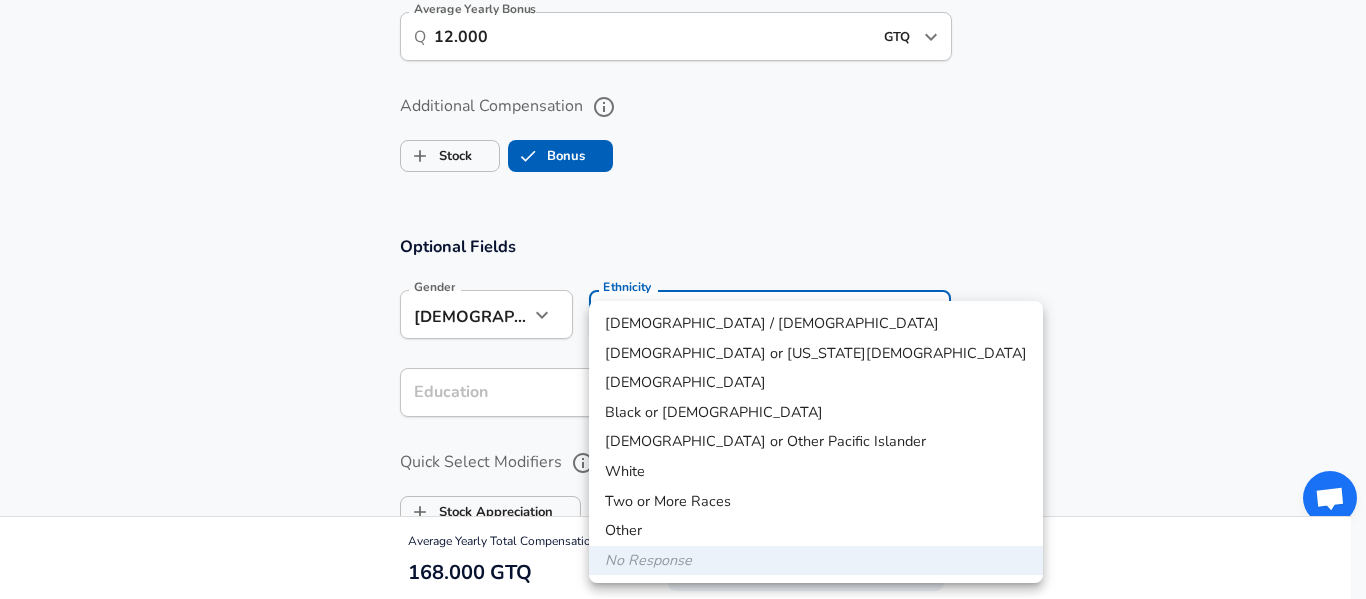 click on "Restart Add Your Salary Upload your offer letter   to verify your submission Enhance Privacy and Anonymity Yes Automatically hides specific fields until there are enough submissions to safely display the full details.   More Details Based on your submission and the data points that we have already collected, we will automatically hide and anonymize specific fields if there aren't enough data points to remain sufficiently anonymous. Company & Title Information   Enter the company you received your offer from Company TELUS Company   Select the title that closest resembles your official title. This should be similar to the title that was present on your offer letter. Title Backend Software Engineer Title Job Family Software Engineer Job Family   Select a Specialization that best fits your role. If you can't find one, select 'Other' to enter a custom specialization Select Specialization API Development (Back-End) API Development (Back-End) Select Specialization   Level L3 / Developer Analyst III Level New Offer 3" at bounding box center [683, -1397] 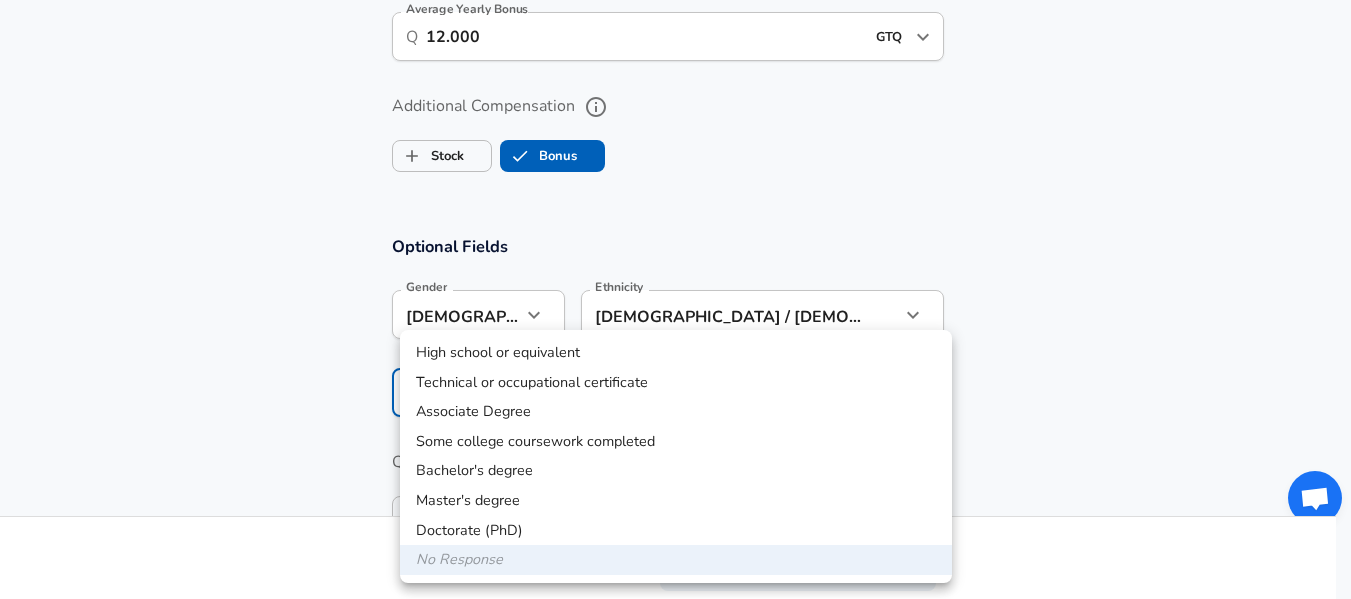 click on "Restart Add Your Salary Upload your offer letter   to verify your submission Enhance Privacy and Anonymity Yes Automatically hides specific fields until there are enough submissions to safely display the full details.   More Details Based on your submission and the data points that we have already collected, we will automatically hide and anonymize specific fields if there aren't enough data points to remain sufficiently anonymous. Company & Title Information   Enter the company you received your offer from Company TELUS Company   Select the title that closest resembles your official title. This should be similar to the title that was present on your offer letter. Title Backend Software Engineer Title Job Family Software Engineer Job Family   Select a Specialization that best fits your role. If you can't find one, select 'Other' to enter a custom specialization Select Specialization API Development (Back-End) API Development (Back-End) Select Specialization   Level L3 / Developer Analyst III Level New Offer 3" at bounding box center (675, -1397) 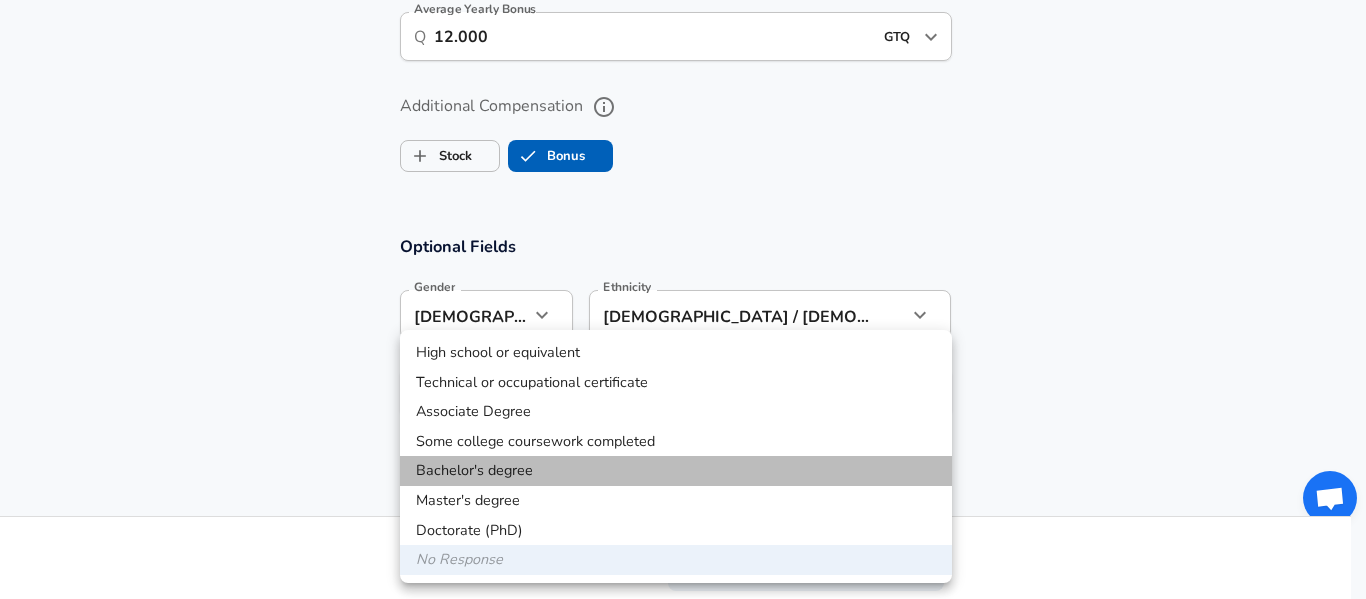 click on "Bachelor's degree" at bounding box center (676, 471) 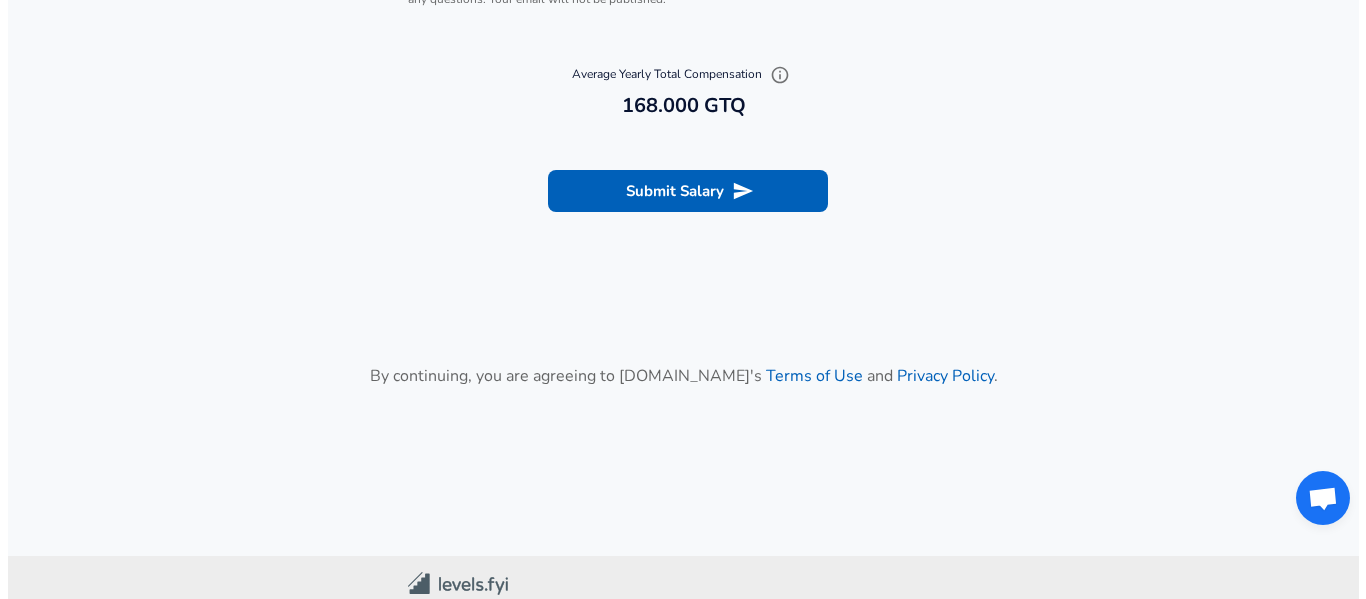 scroll, scrollTop: 2556, scrollLeft: 0, axis: vertical 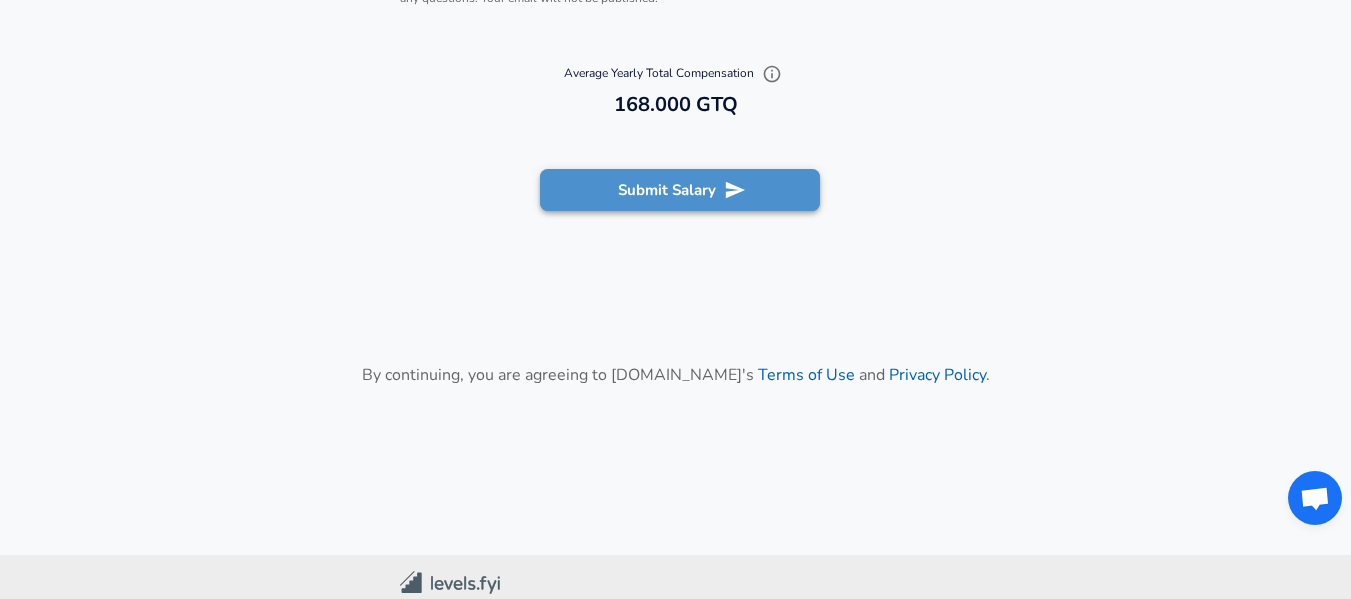 click on "Submit Salary" at bounding box center [680, 190] 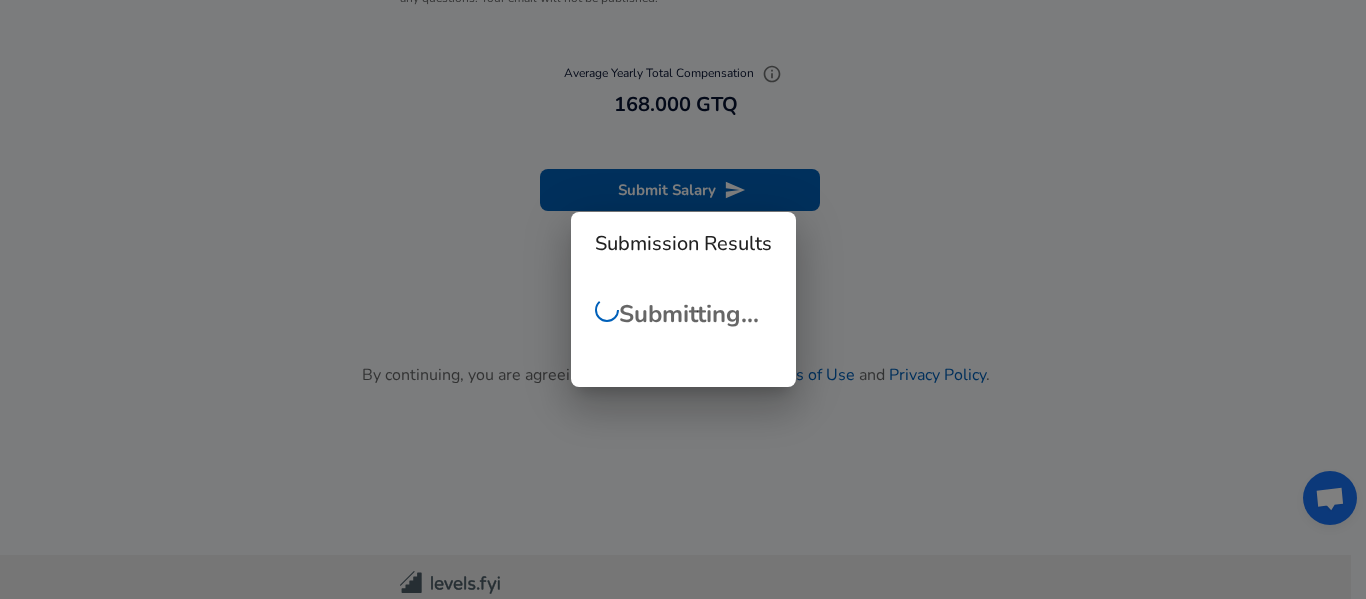 checkbox on "false" 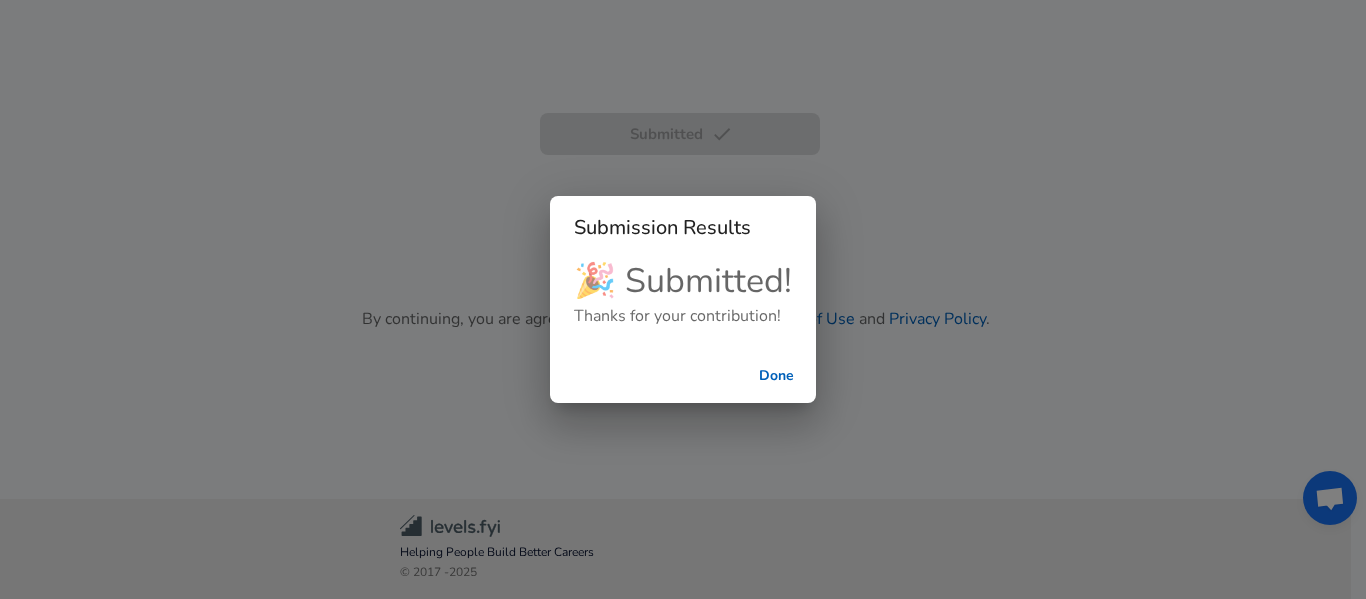 scroll, scrollTop: 870, scrollLeft: 0, axis: vertical 